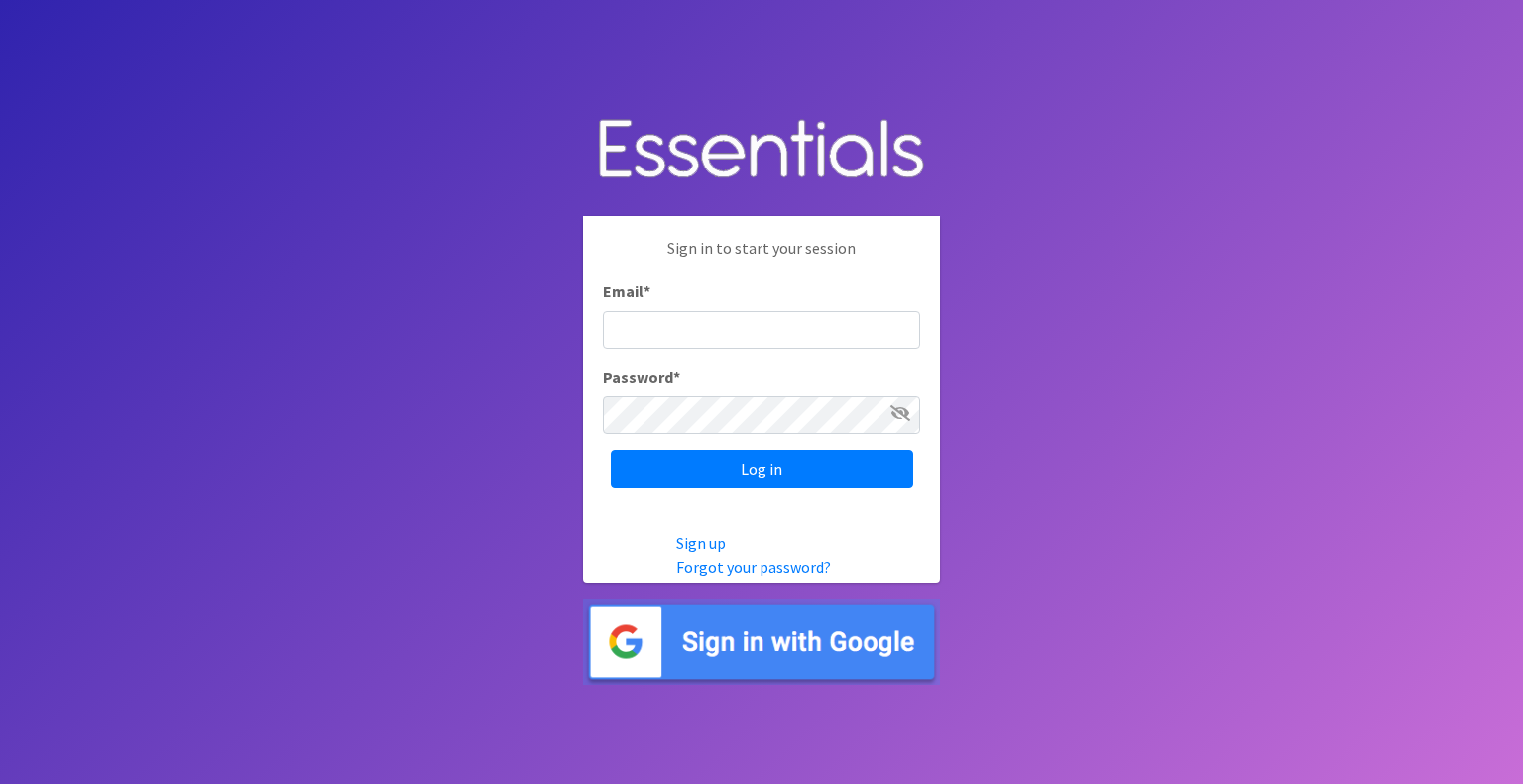 scroll, scrollTop: 0, scrollLeft: 0, axis: both 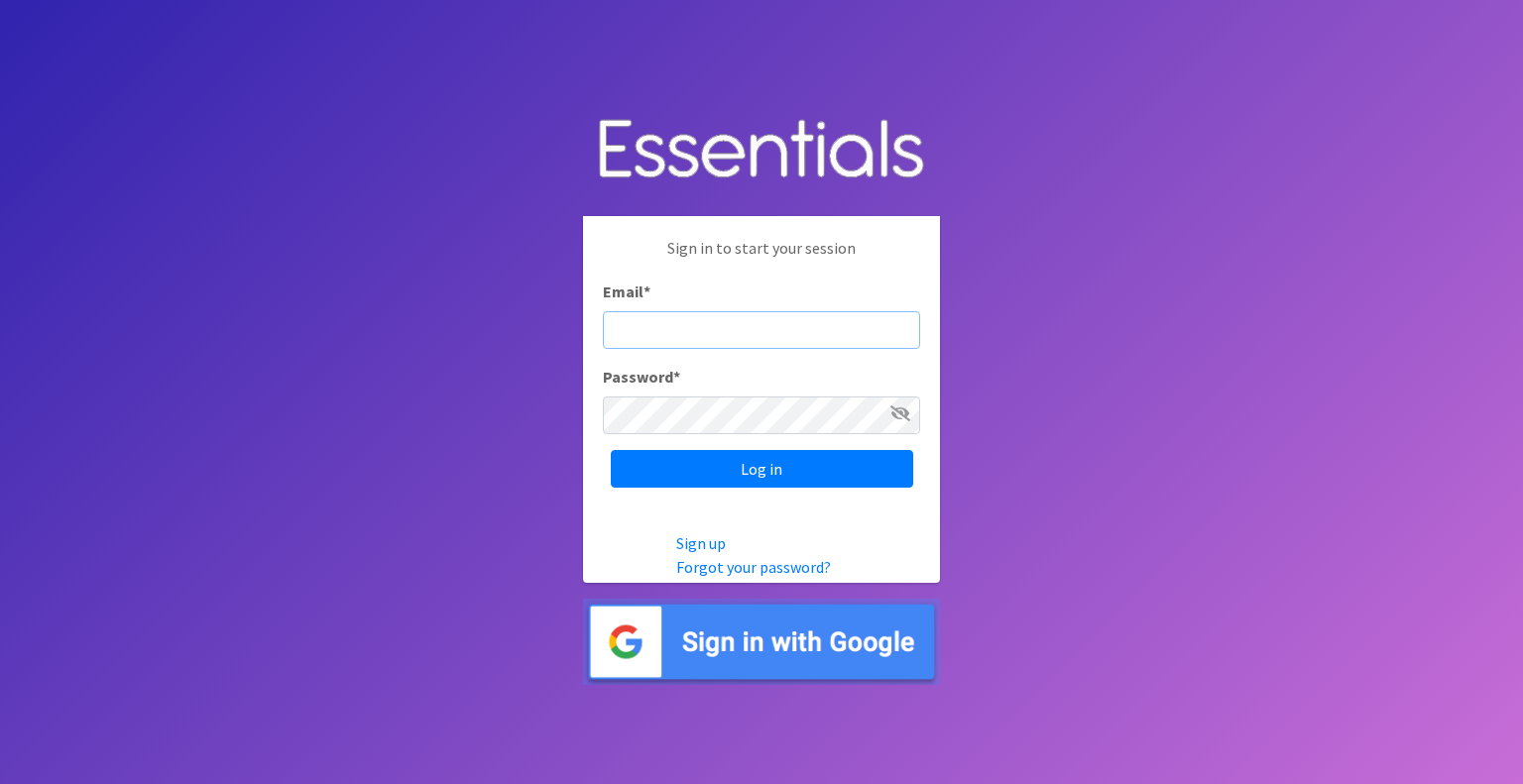 paste on "[USERNAME]@example.com" 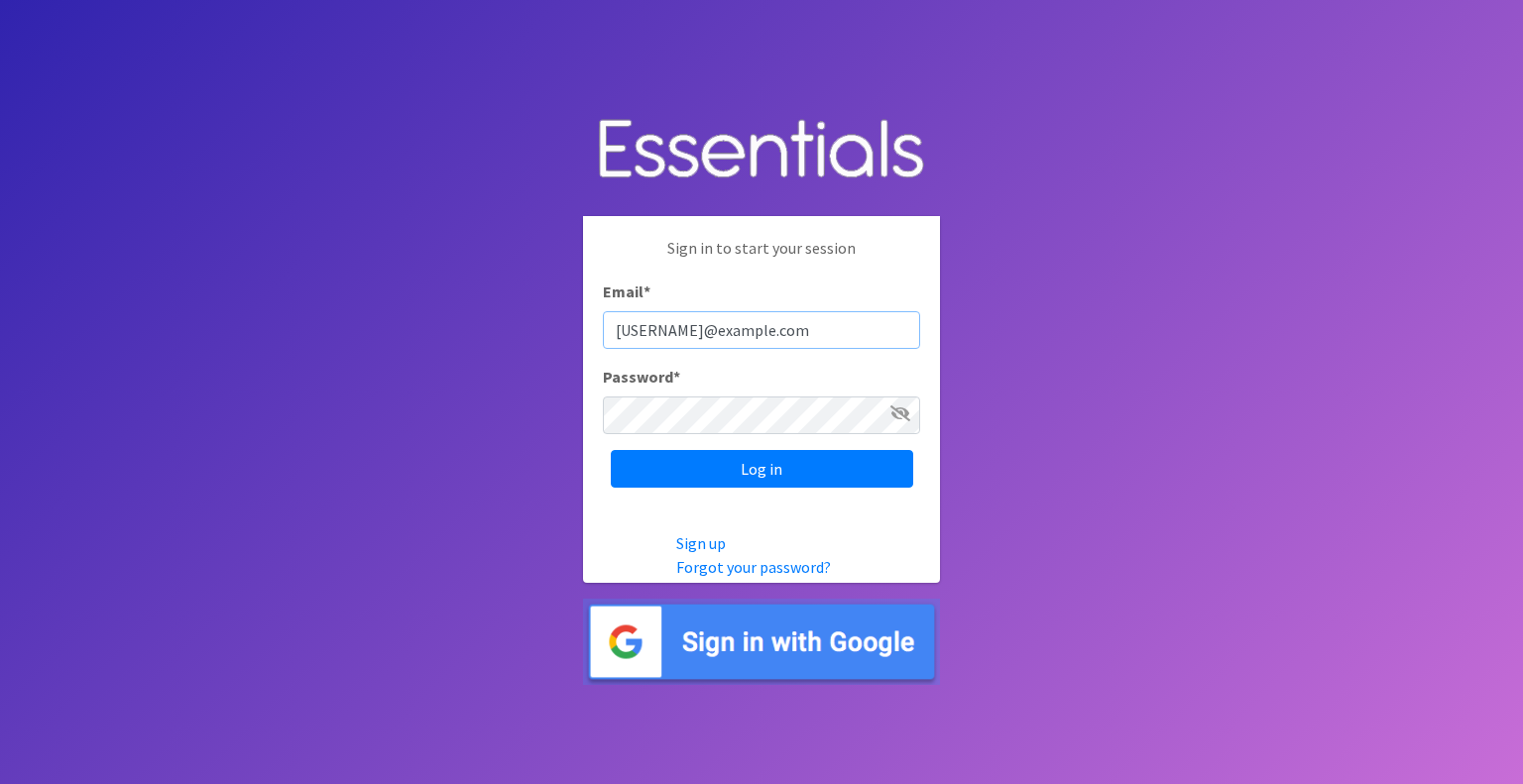 type on "[EMAIL]" 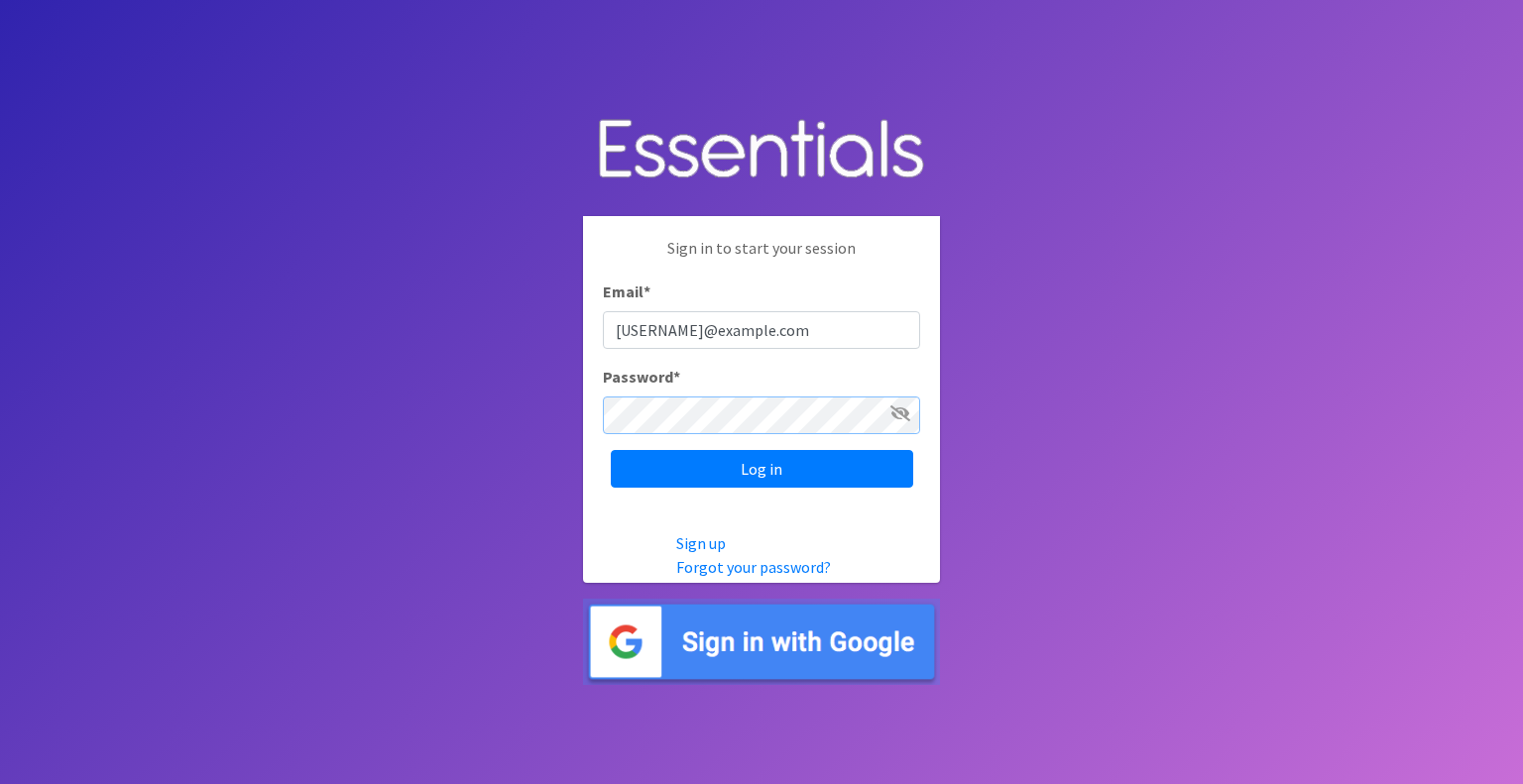 click on "Log in" at bounding box center (762, 469) 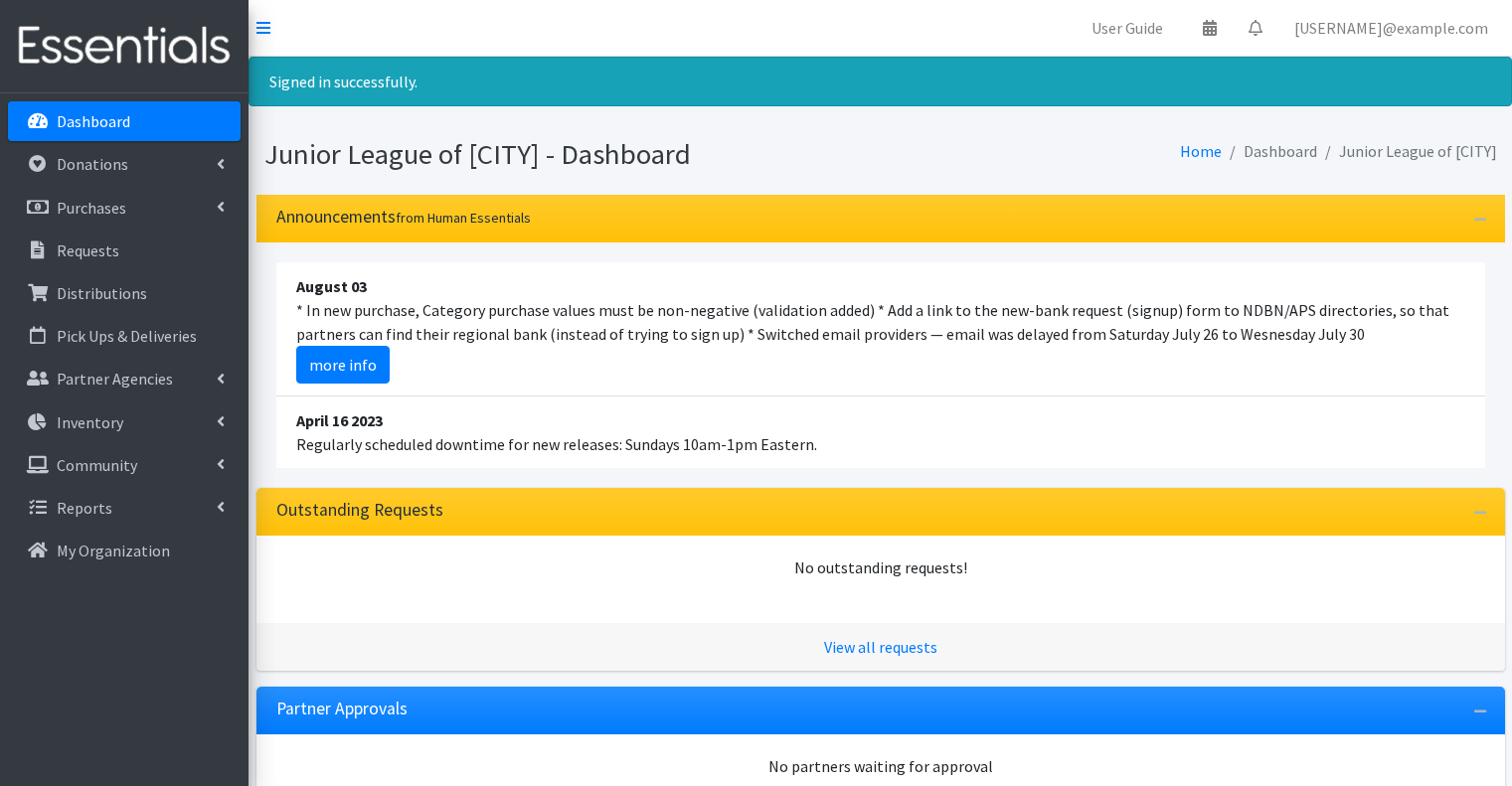 scroll, scrollTop: 0, scrollLeft: 0, axis: both 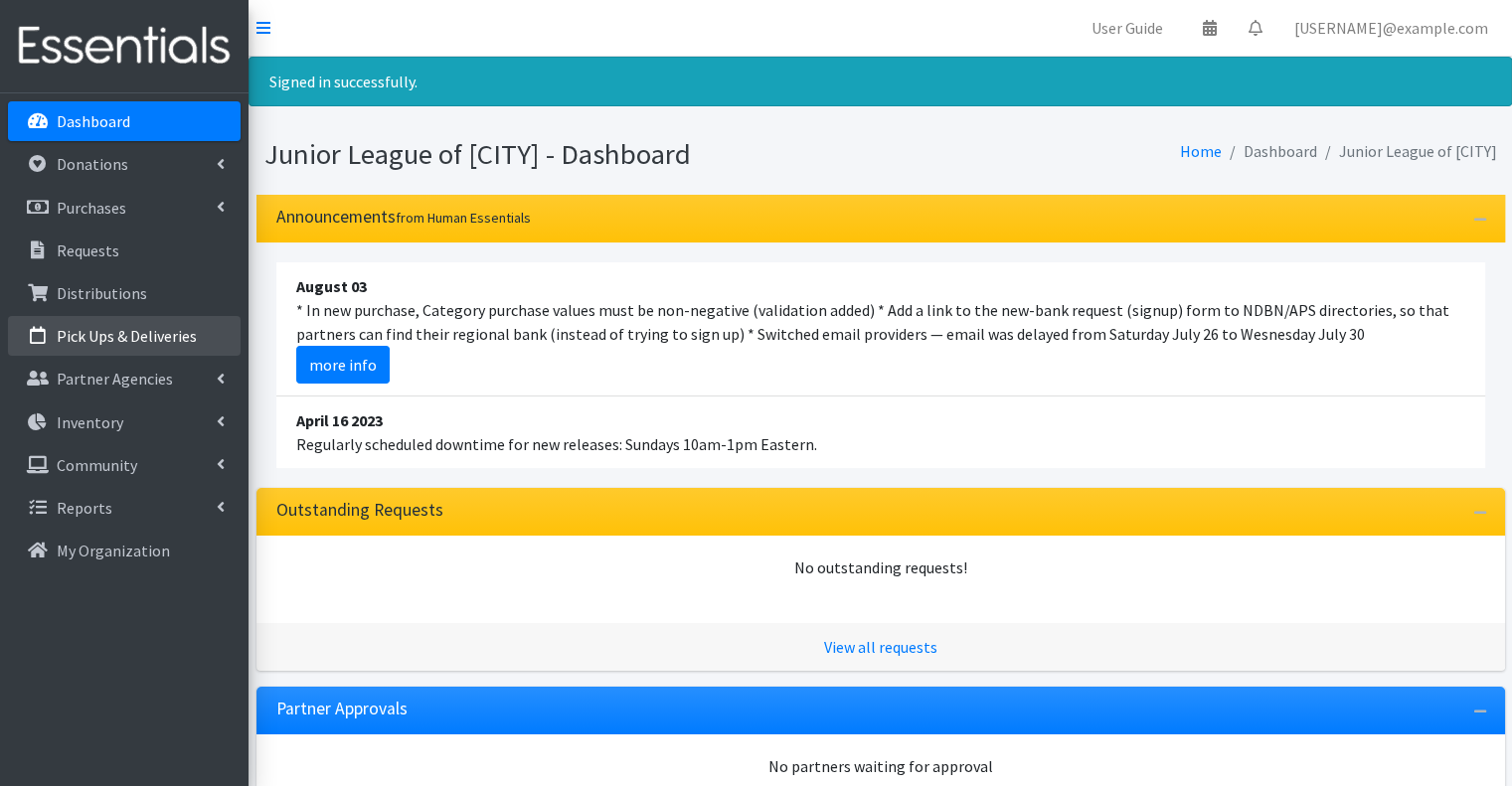 click on "Pick Ups & Deliveries" at bounding box center (124, 336) 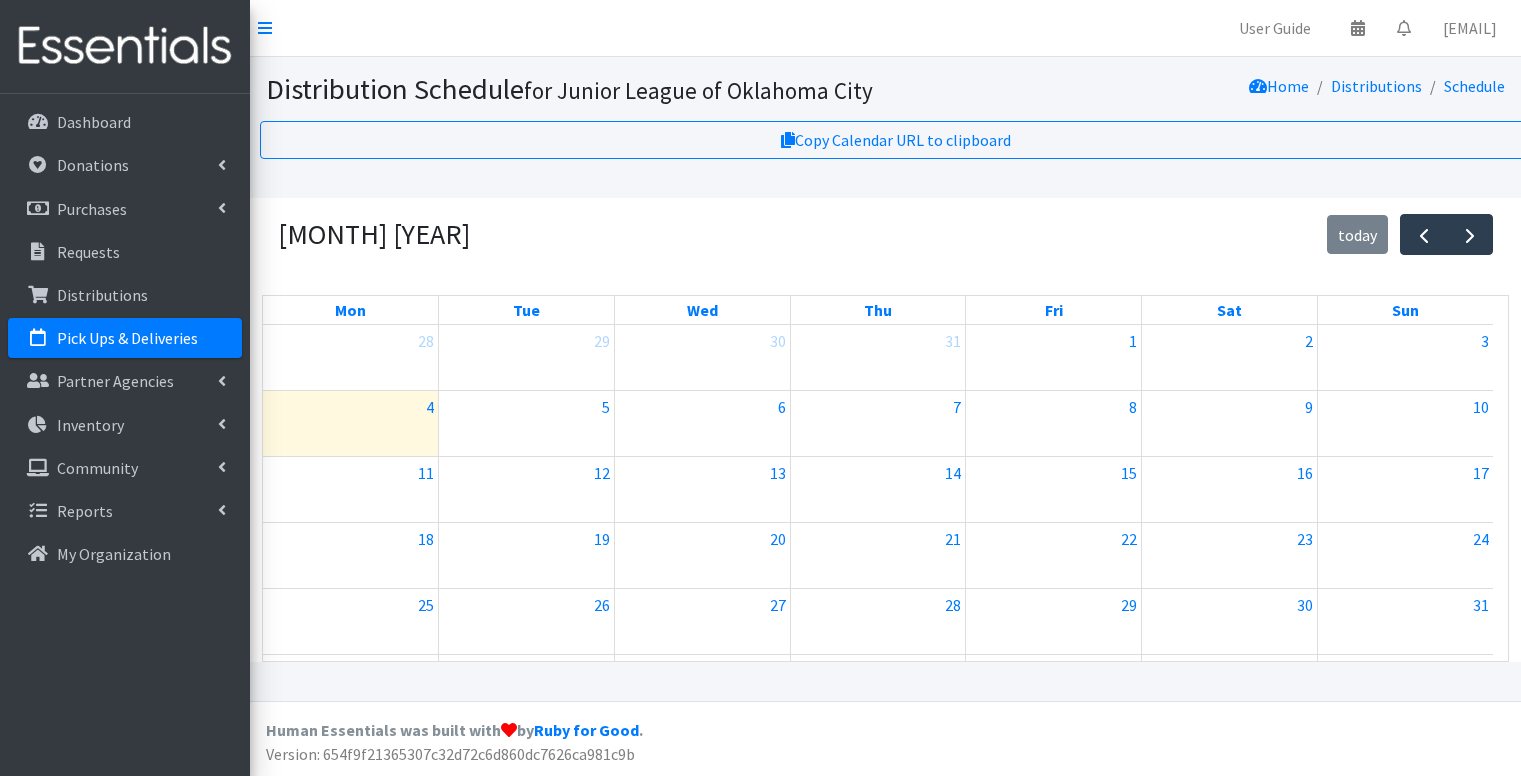 scroll, scrollTop: 0, scrollLeft: 0, axis: both 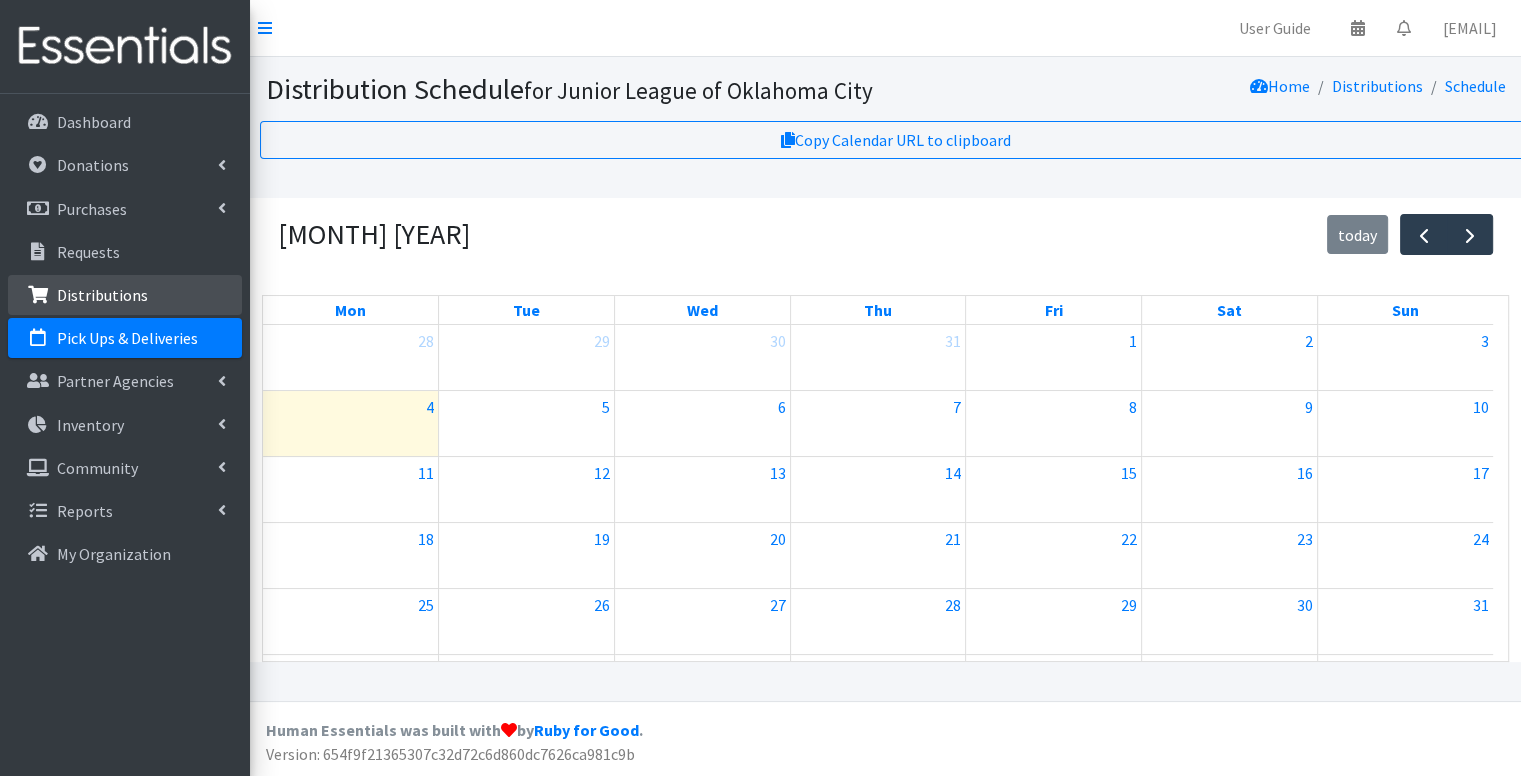 click on "Distributions" at bounding box center (102, 295) 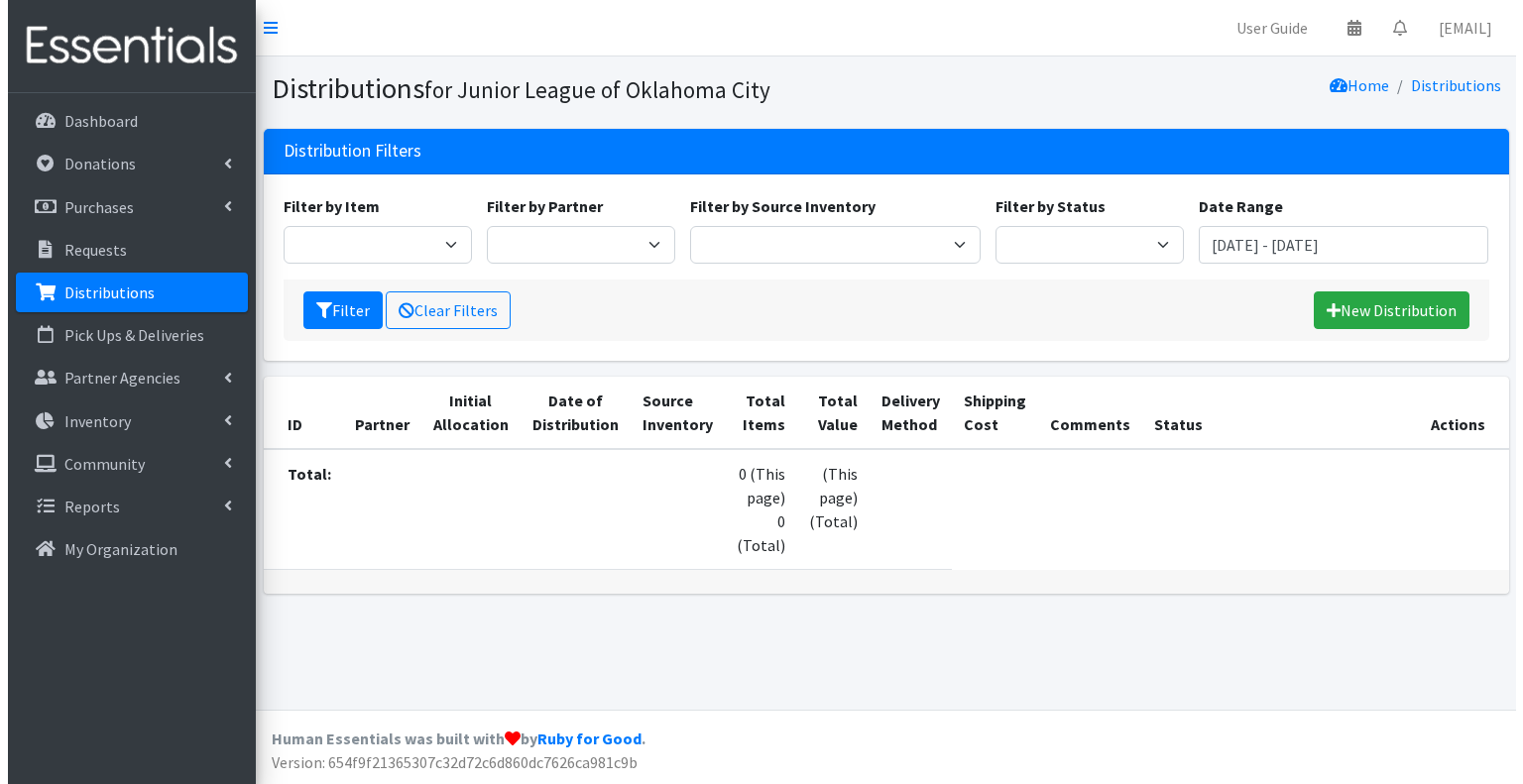 scroll, scrollTop: 0, scrollLeft: 0, axis: both 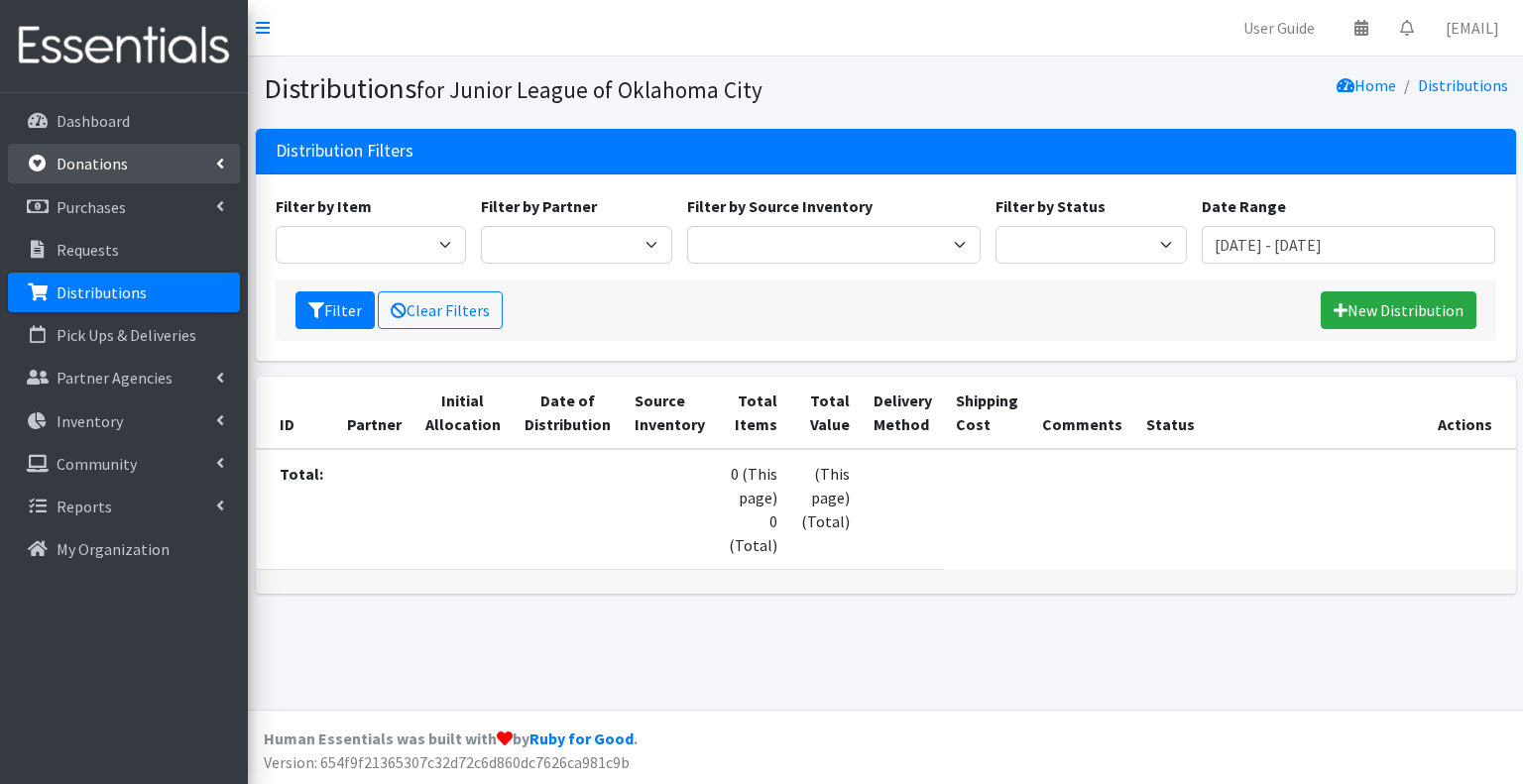 click on "Donations" at bounding box center [124, 164] 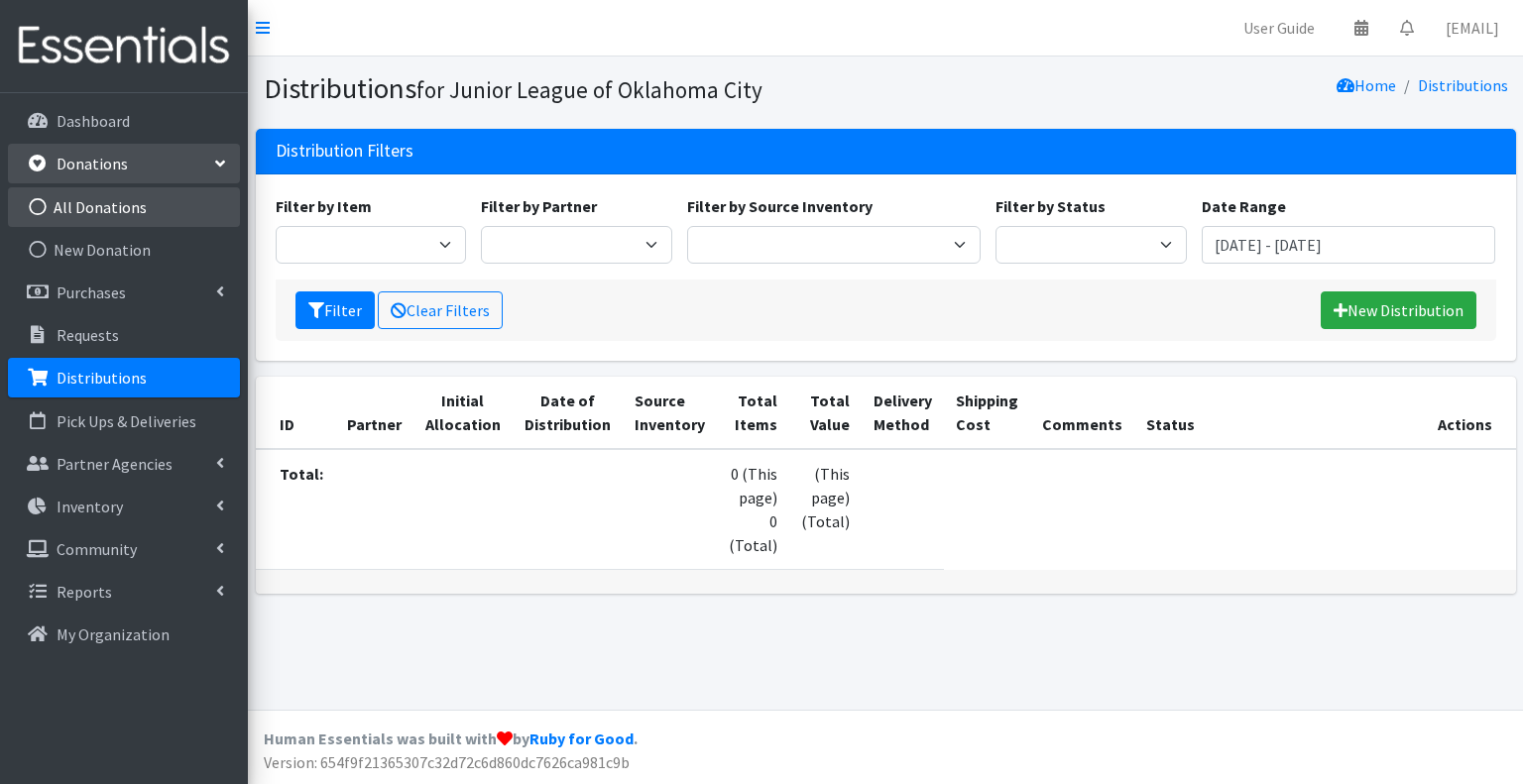 click on "All Donations" at bounding box center [124, 207] 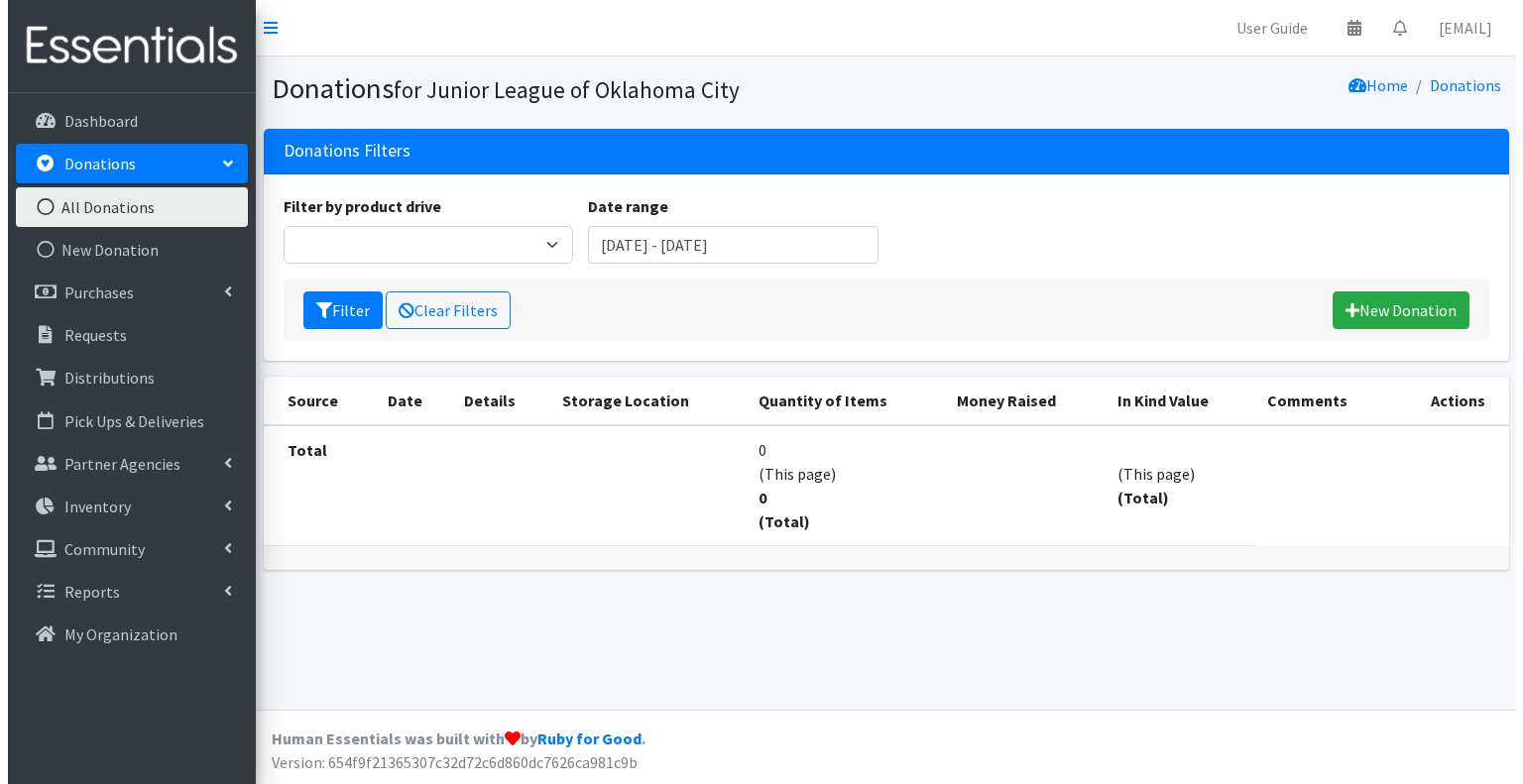 scroll, scrollTop: 0, scrollLeft: 0, axis: both 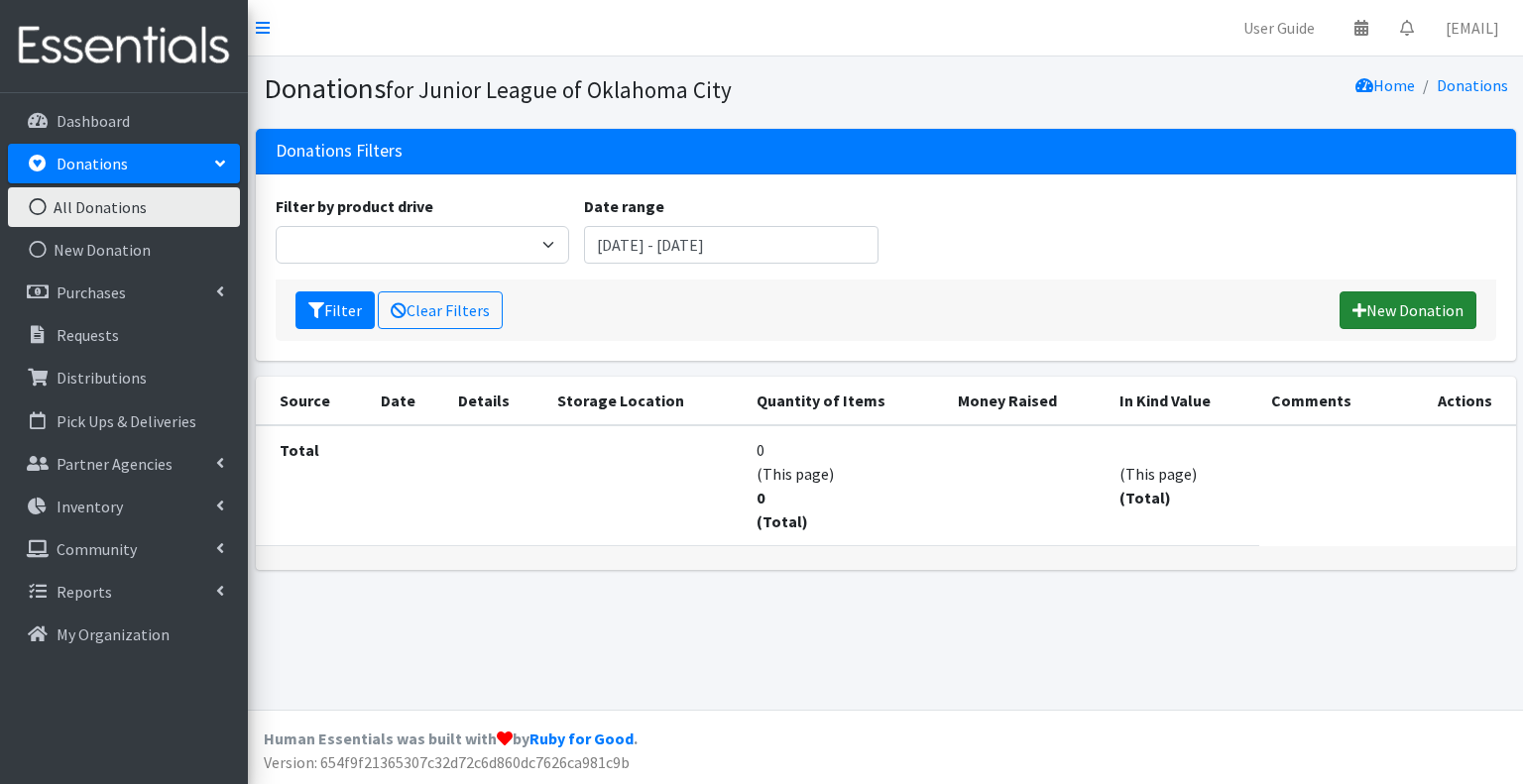 click on "New Donation" at bounding box center [1408, 310] 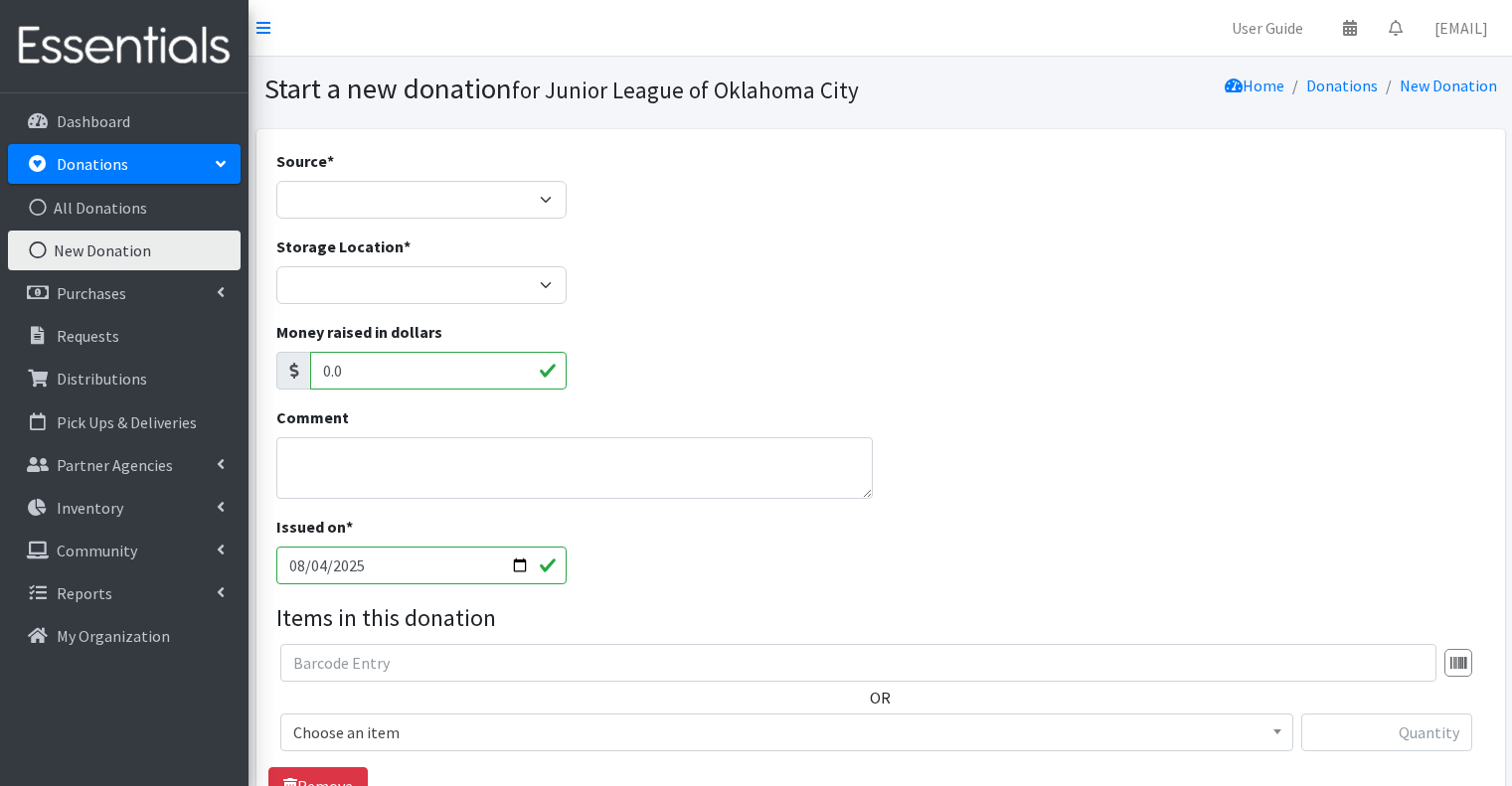 scroll, scrollTop: 0, scrollLeft: 0, axis: both 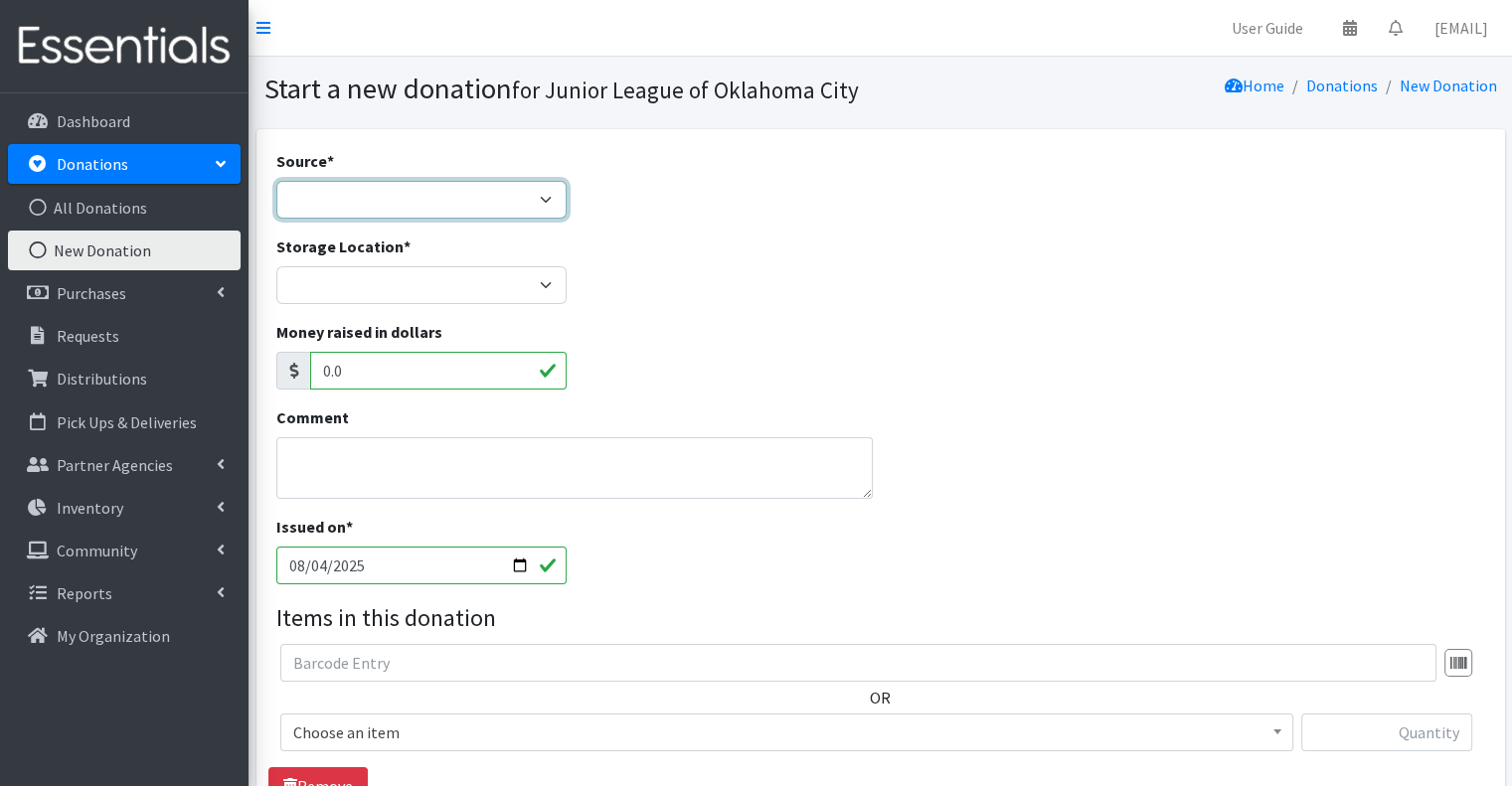 click on "Product Drive
Manufacturer
Donation Site
Misc. Donation" at bounding box center [421, 200] 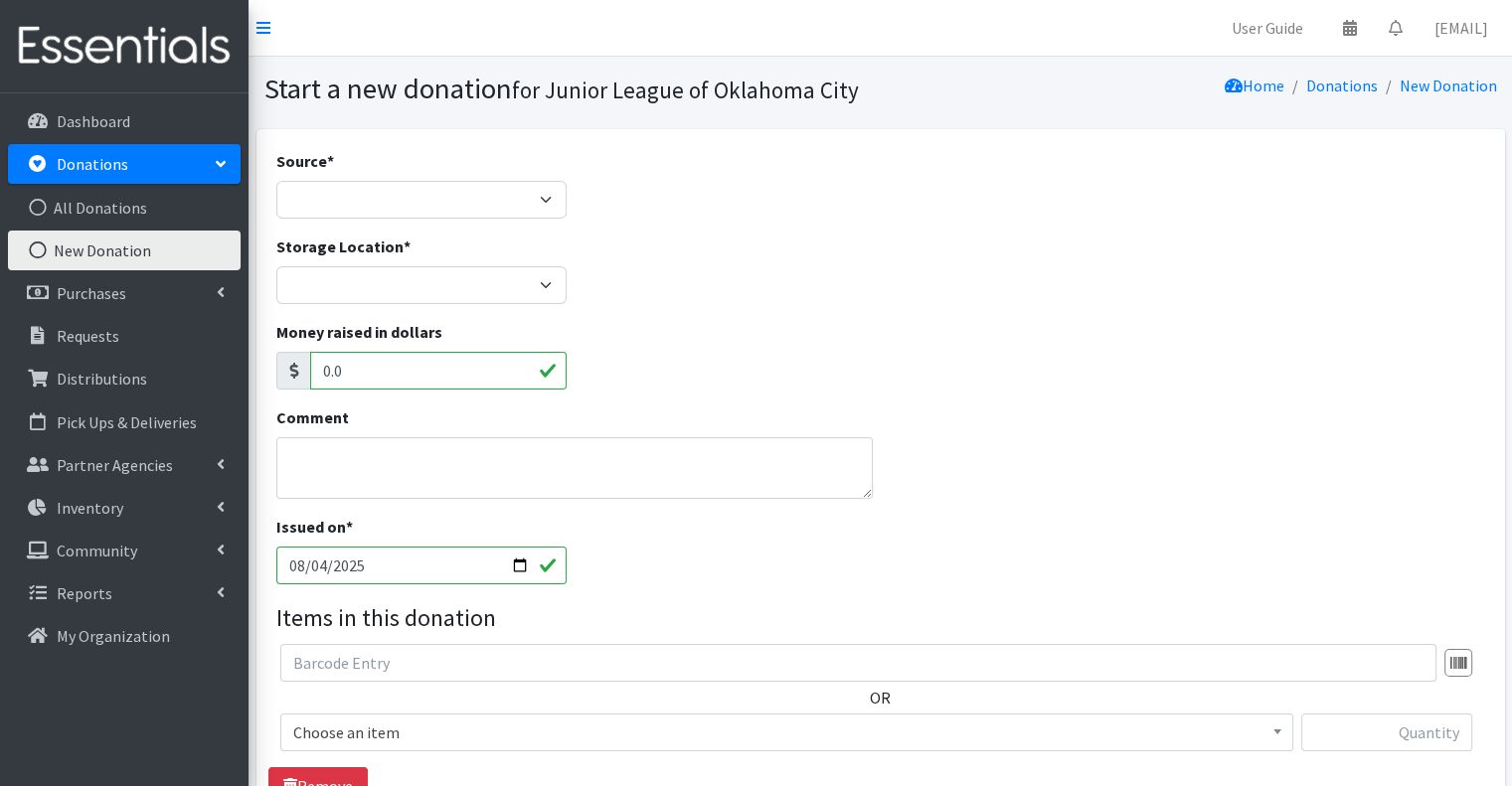 click on "Source  *
Product Drive
Manufacturer
Donation Site
Misc. Donation" at bounding box center (880, 192) 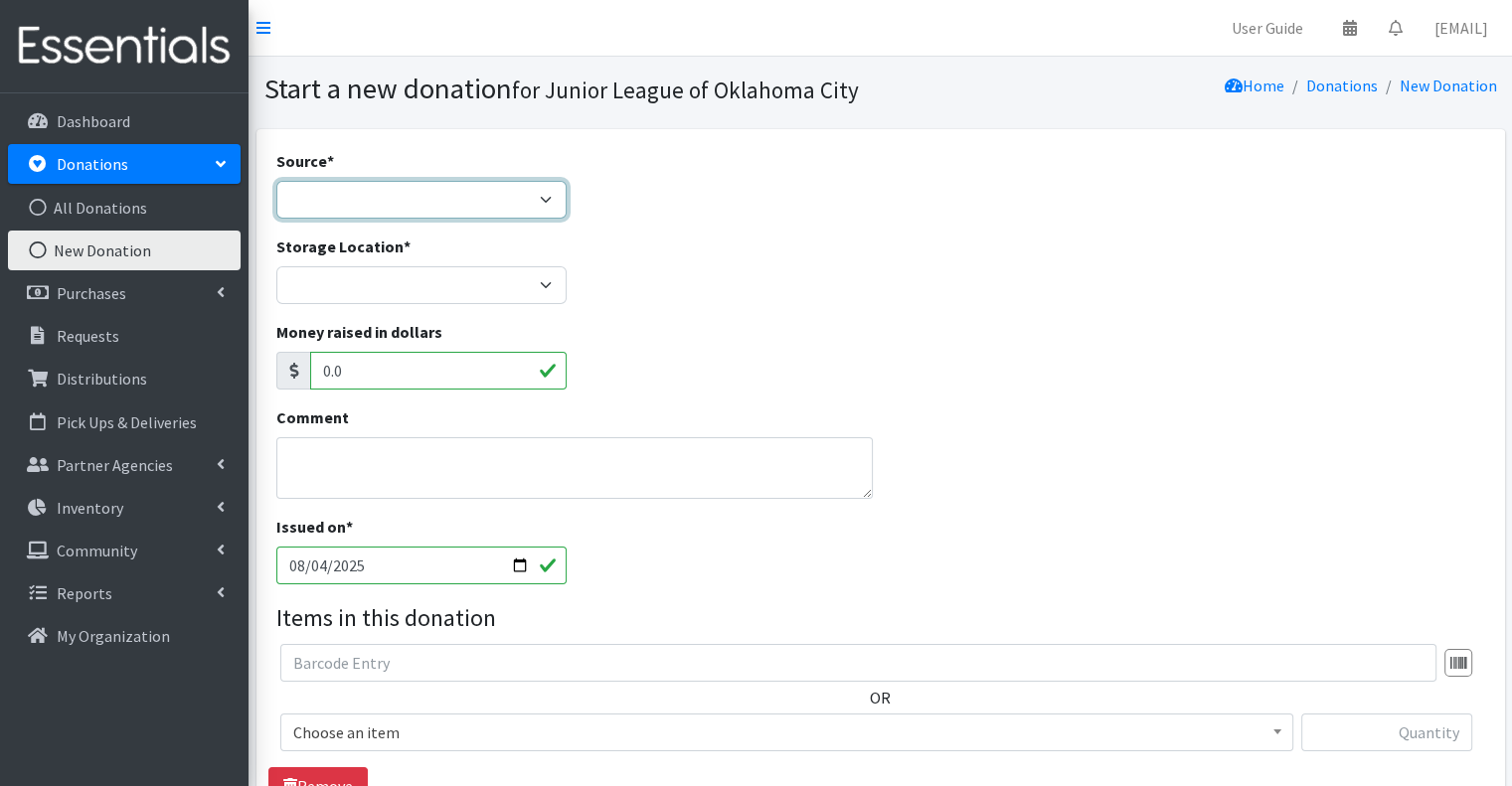 click on "Product Drive
Manufacturer
Donation Site
Misc. Donation" at bounding box center (421, 200) 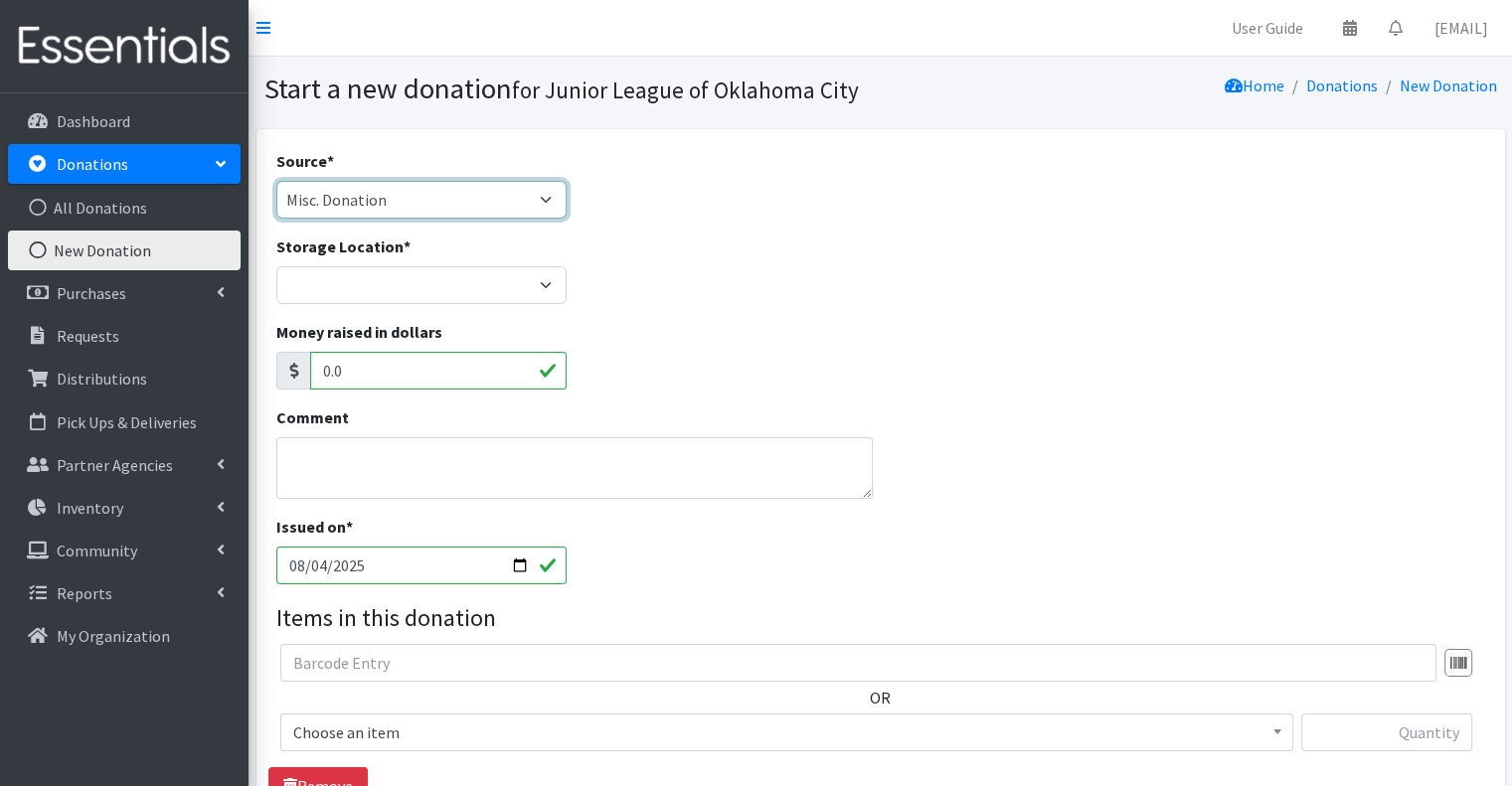 click on "Product Drive
Manufacturer
Donation Site
Misc. Donation" at bounding box center [421, 200] 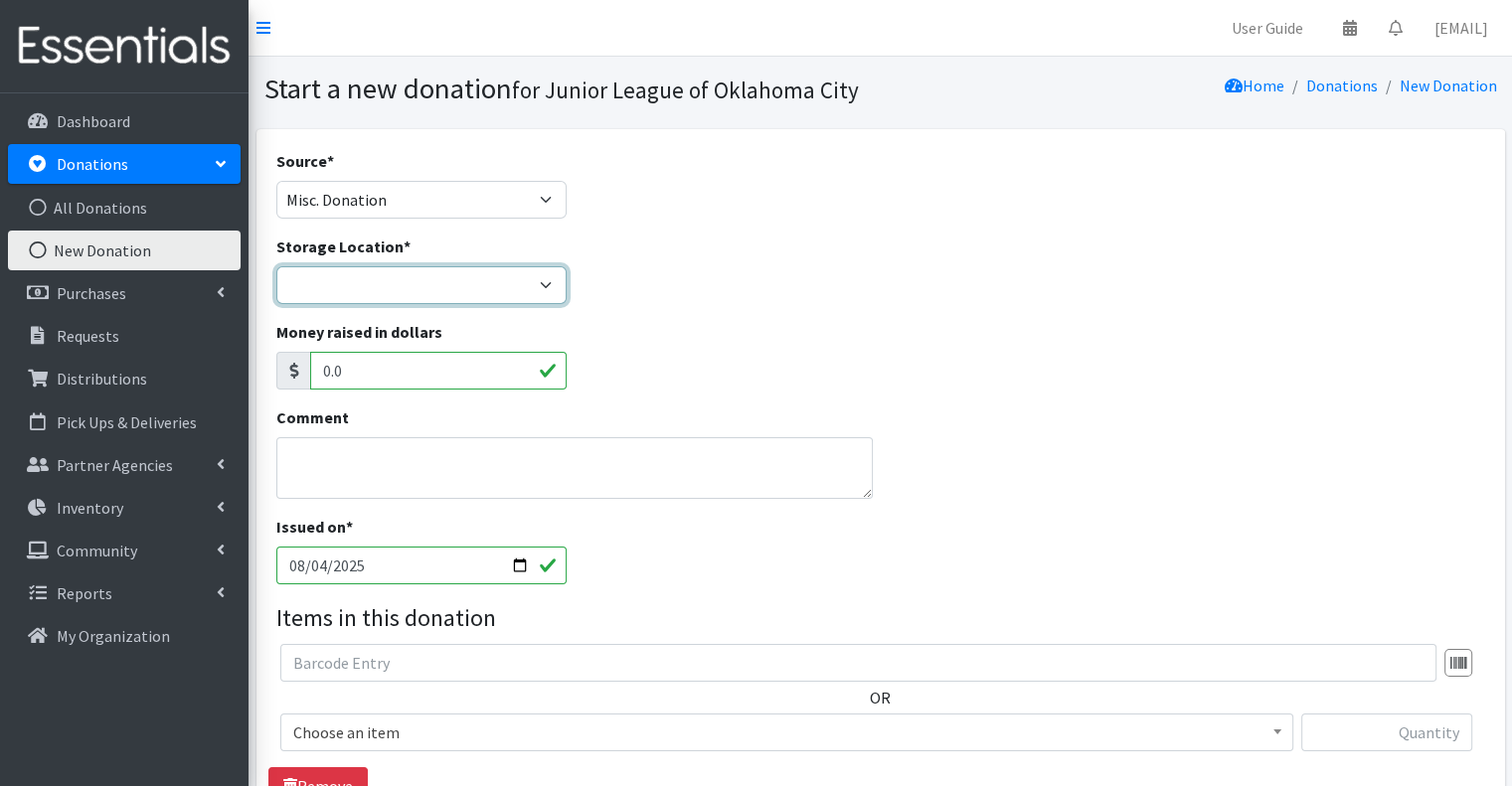 click on "JLOC Headquarters" at bounding box center (421, 285) 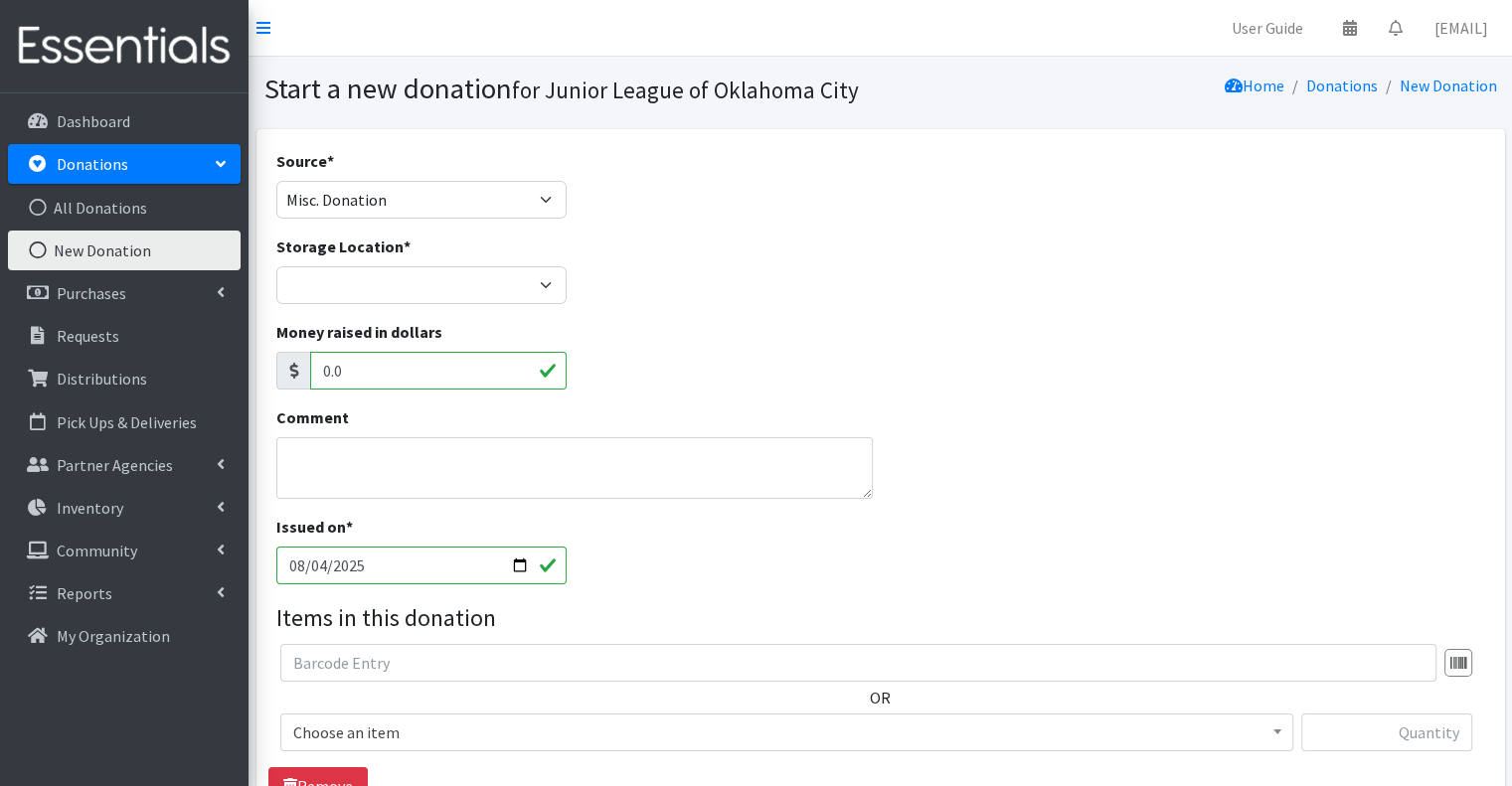 click on "Source  *
Product Drive
Manufacturer
Donation Site
Misc. Donation" at bounding box center (880, 192) 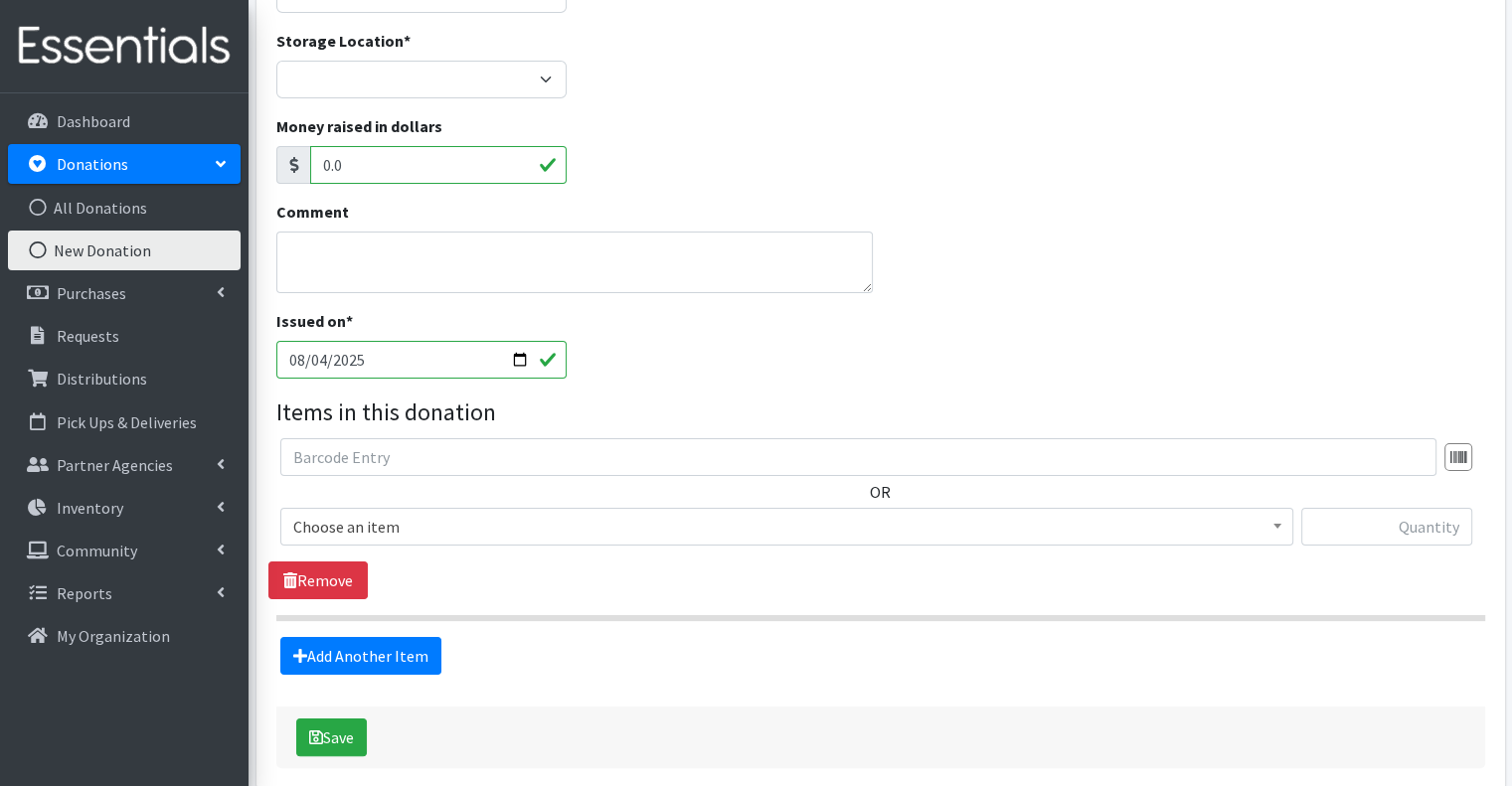 scroll, scrollTop: 207, scrollLeft: 0, axis: vertical 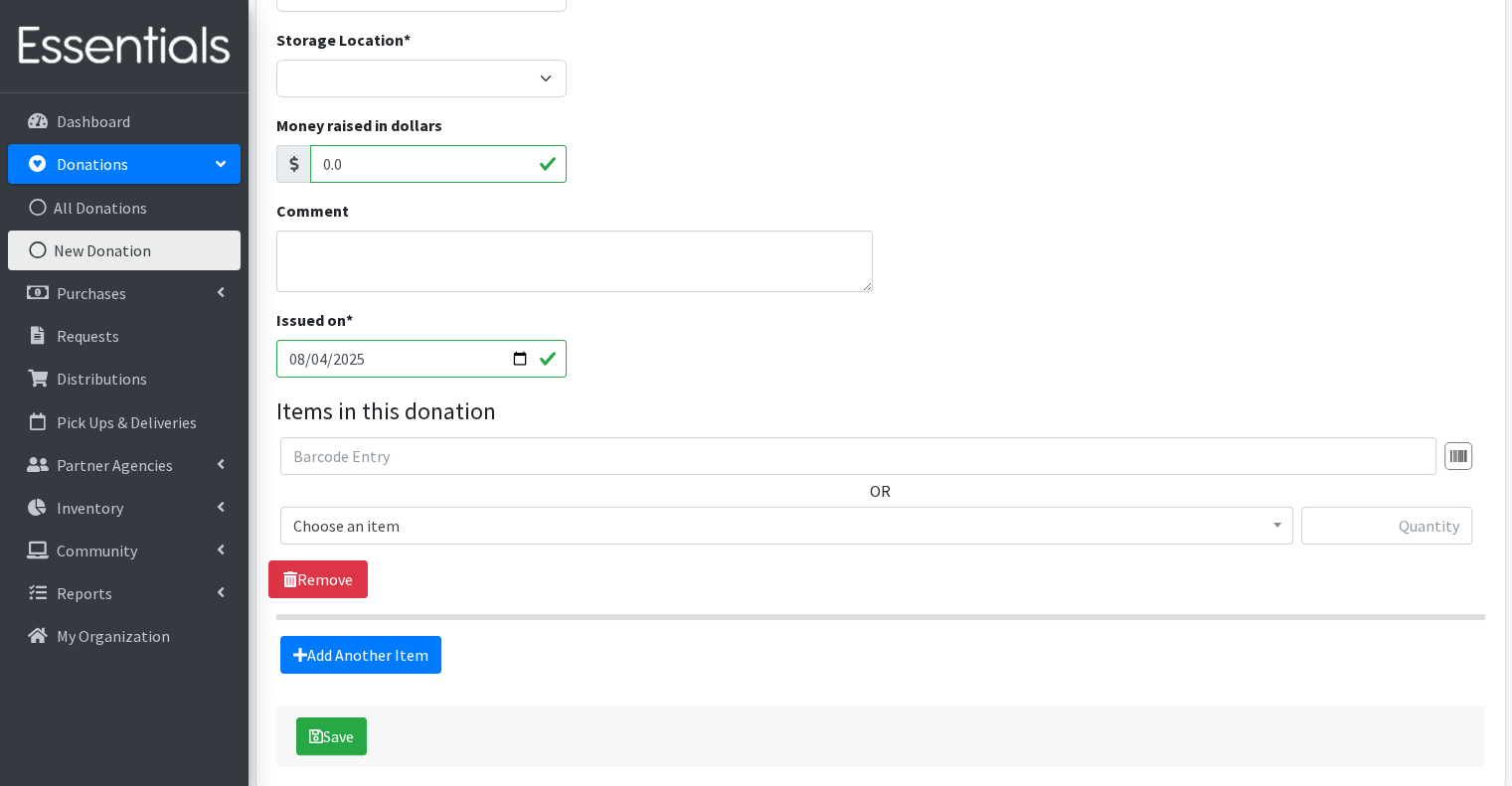 click at bounding box center (1458, 456) 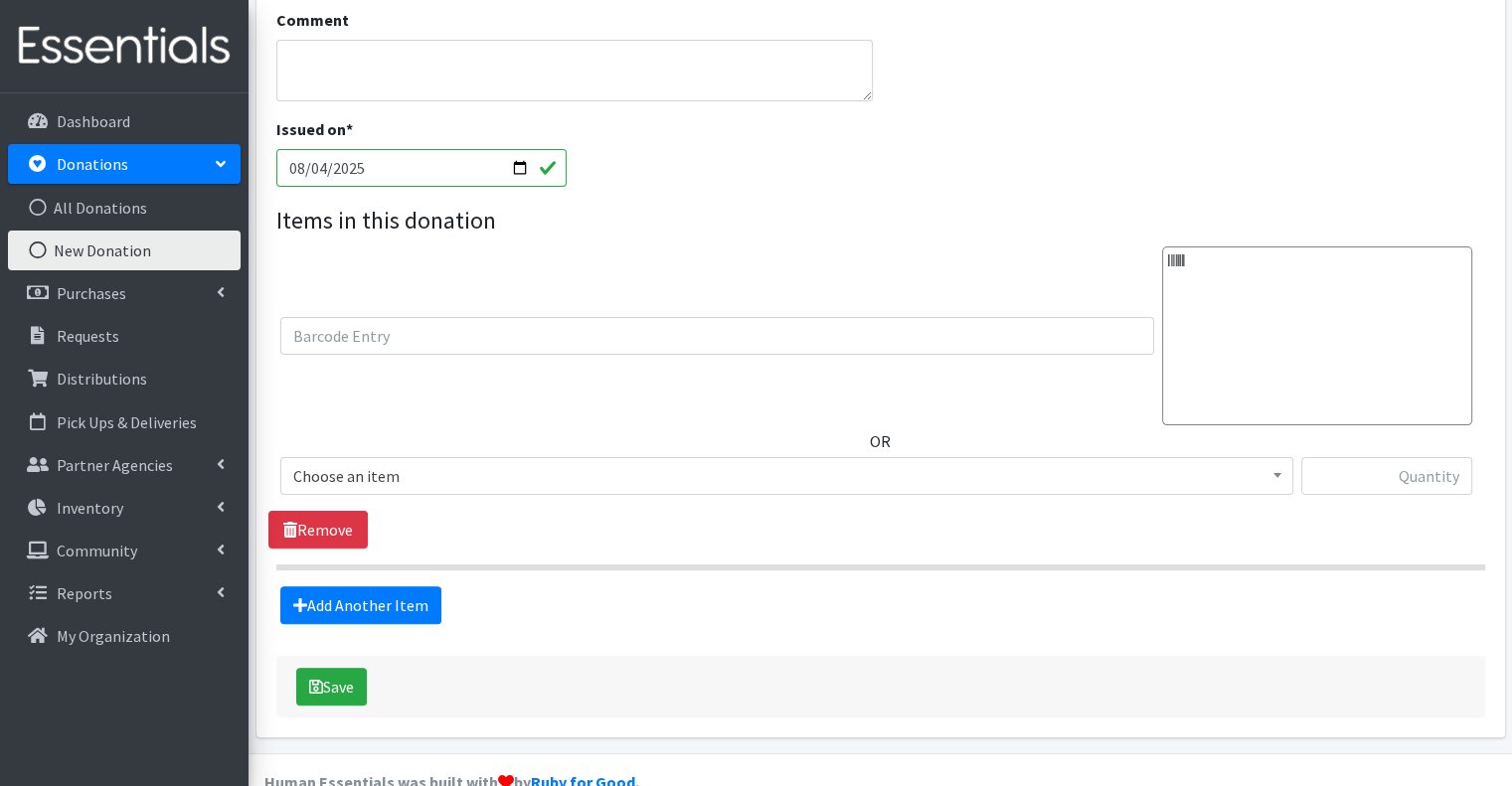 scroll, scrollTop: 401, scrollLeft: 0, axis: vertical 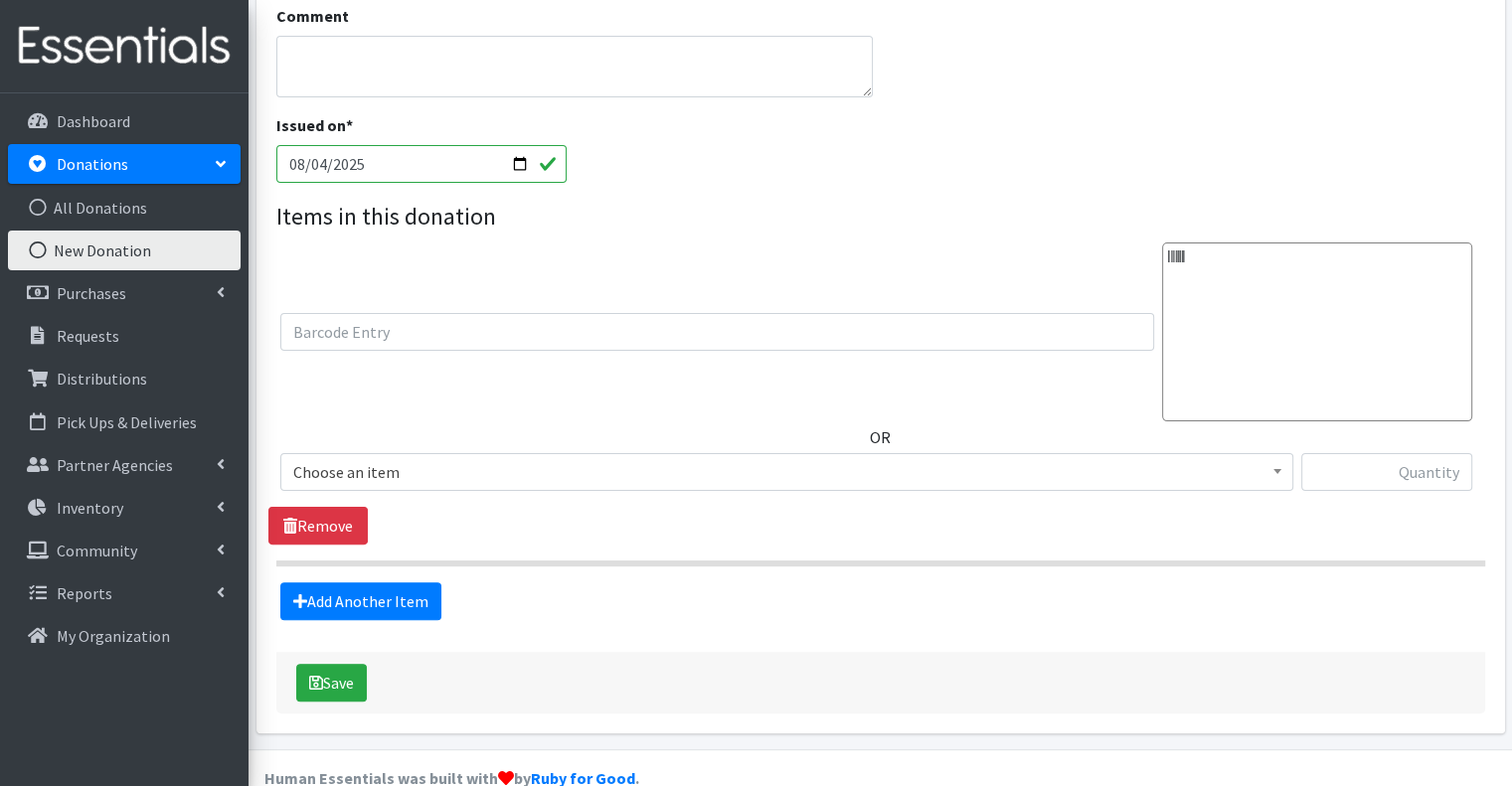 click on "Choose an item" at bounding box center (786, 472) 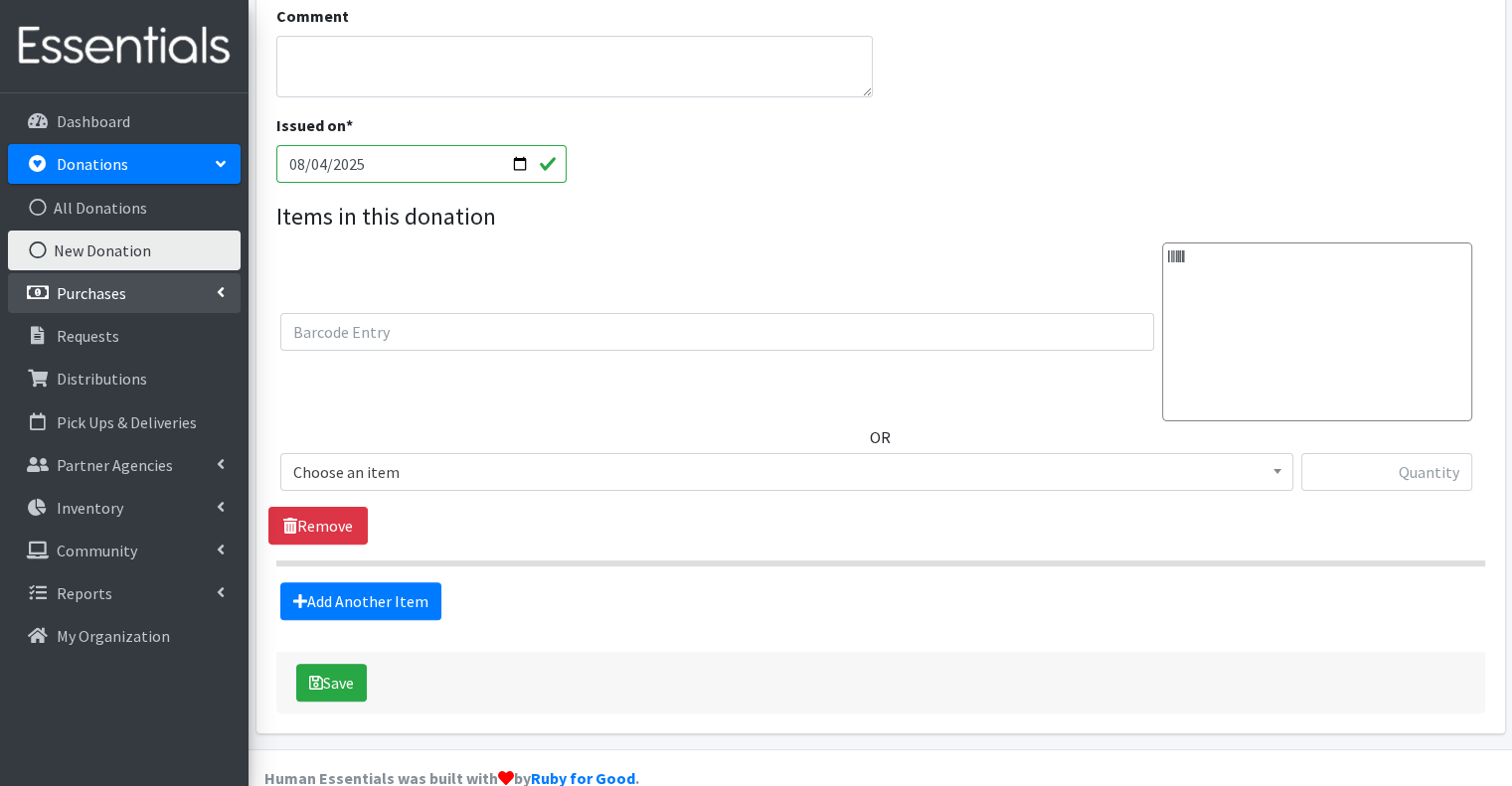 click on "Purchases" at bounding box center [124, 293] 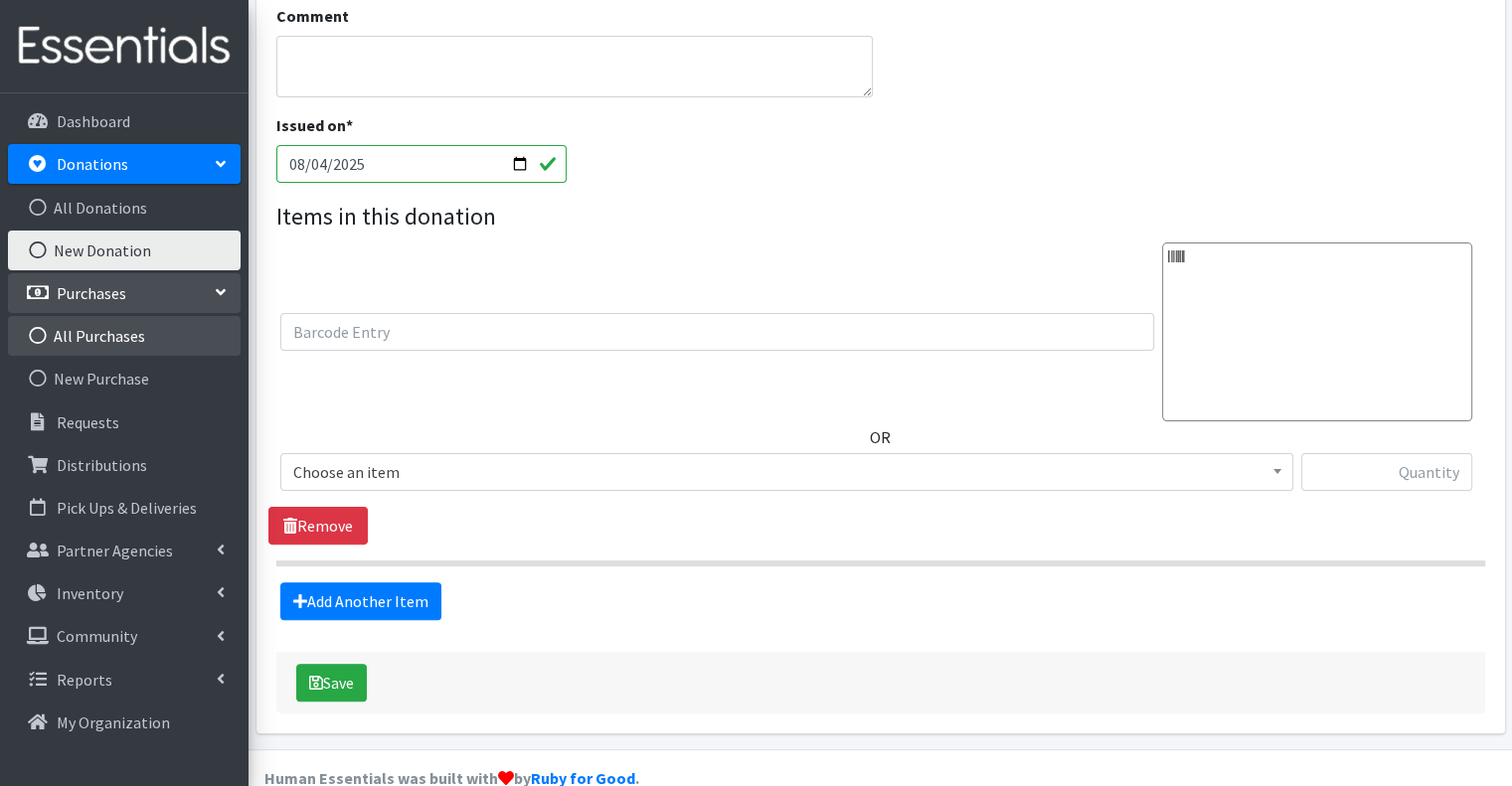 click on "All Purchases" at bounding box center (124, 336) 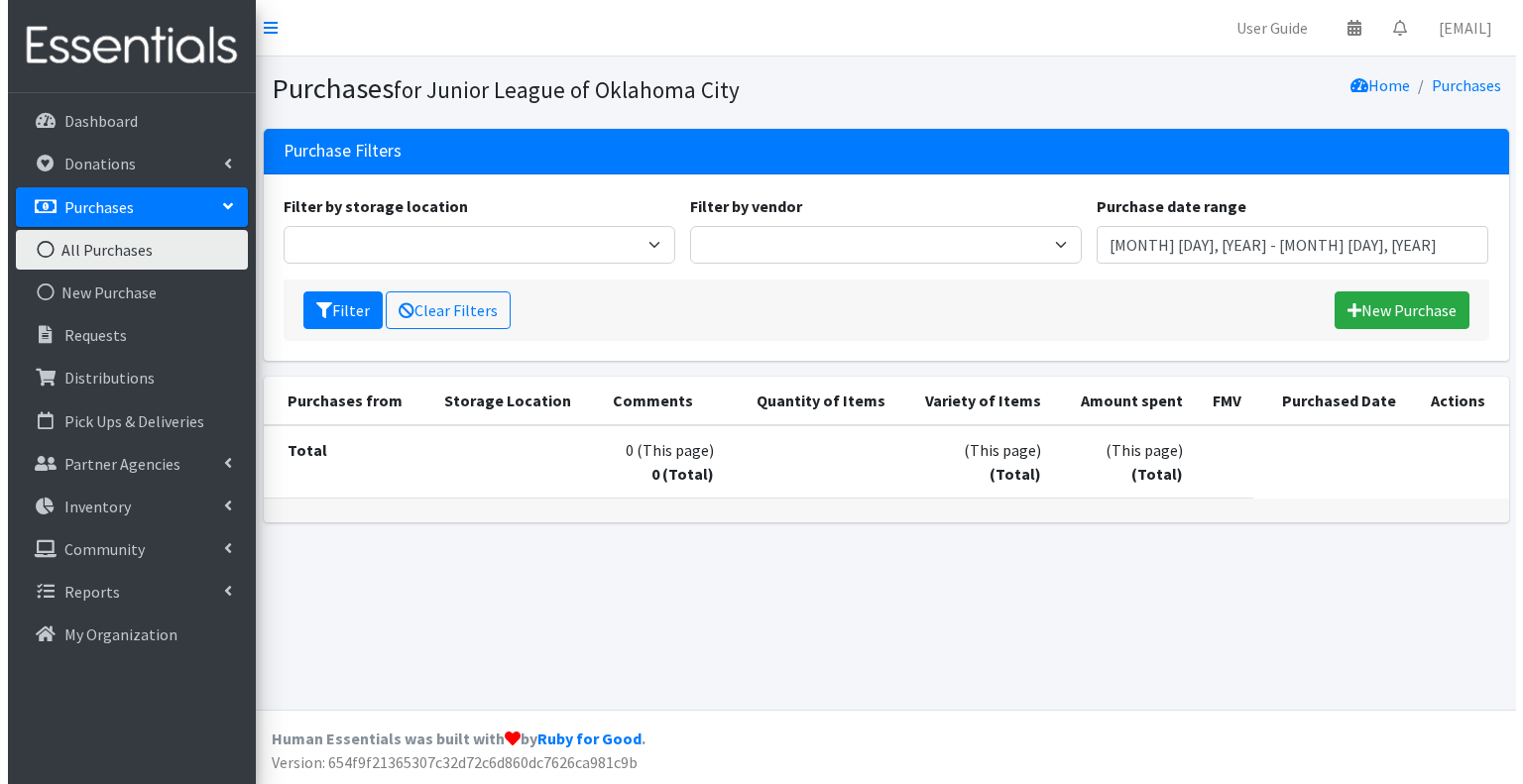 scroll, scrollTop: 0, scrollLeft: 0, axis: both 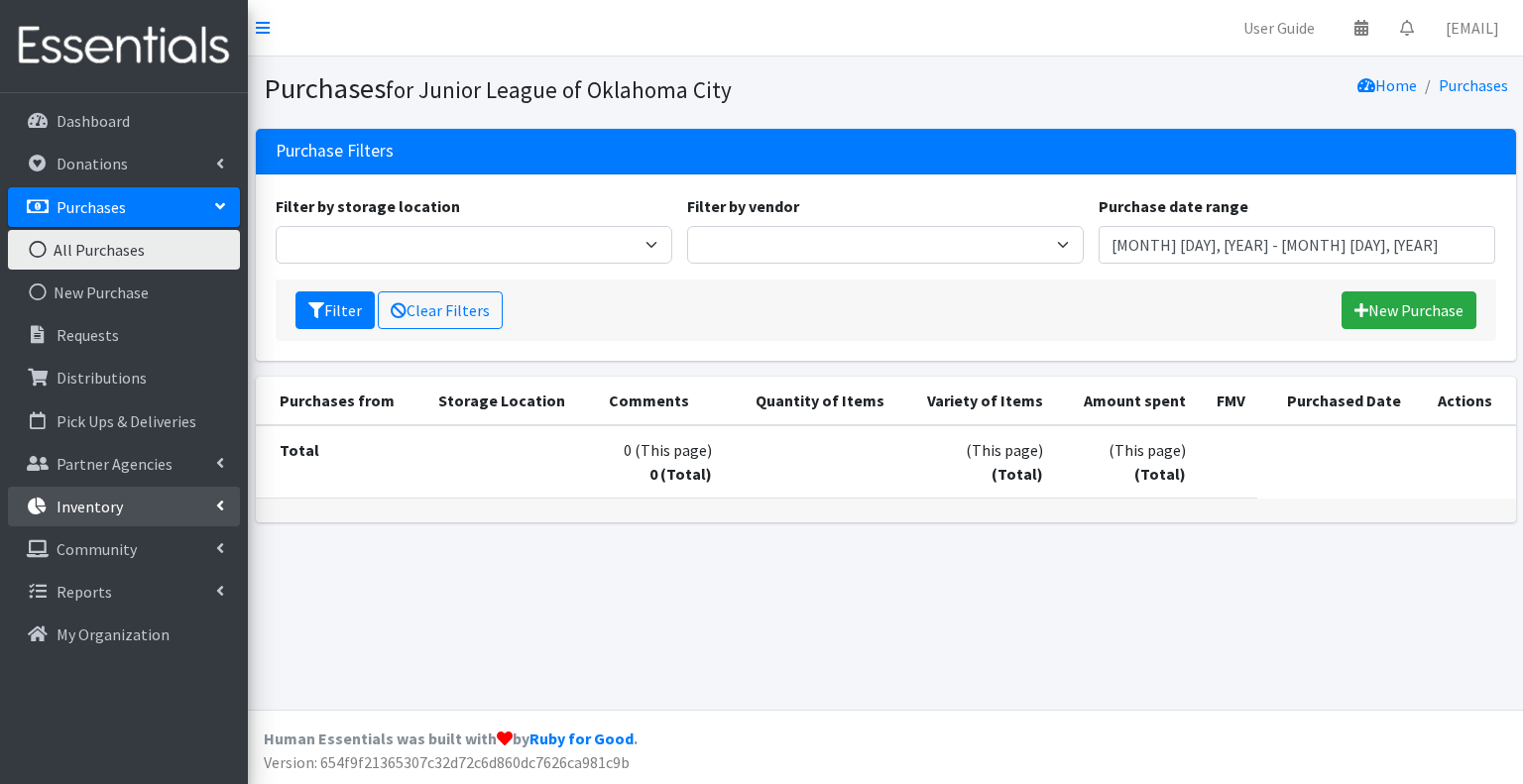 click on "Inventory" at bounding box center [89, 506] 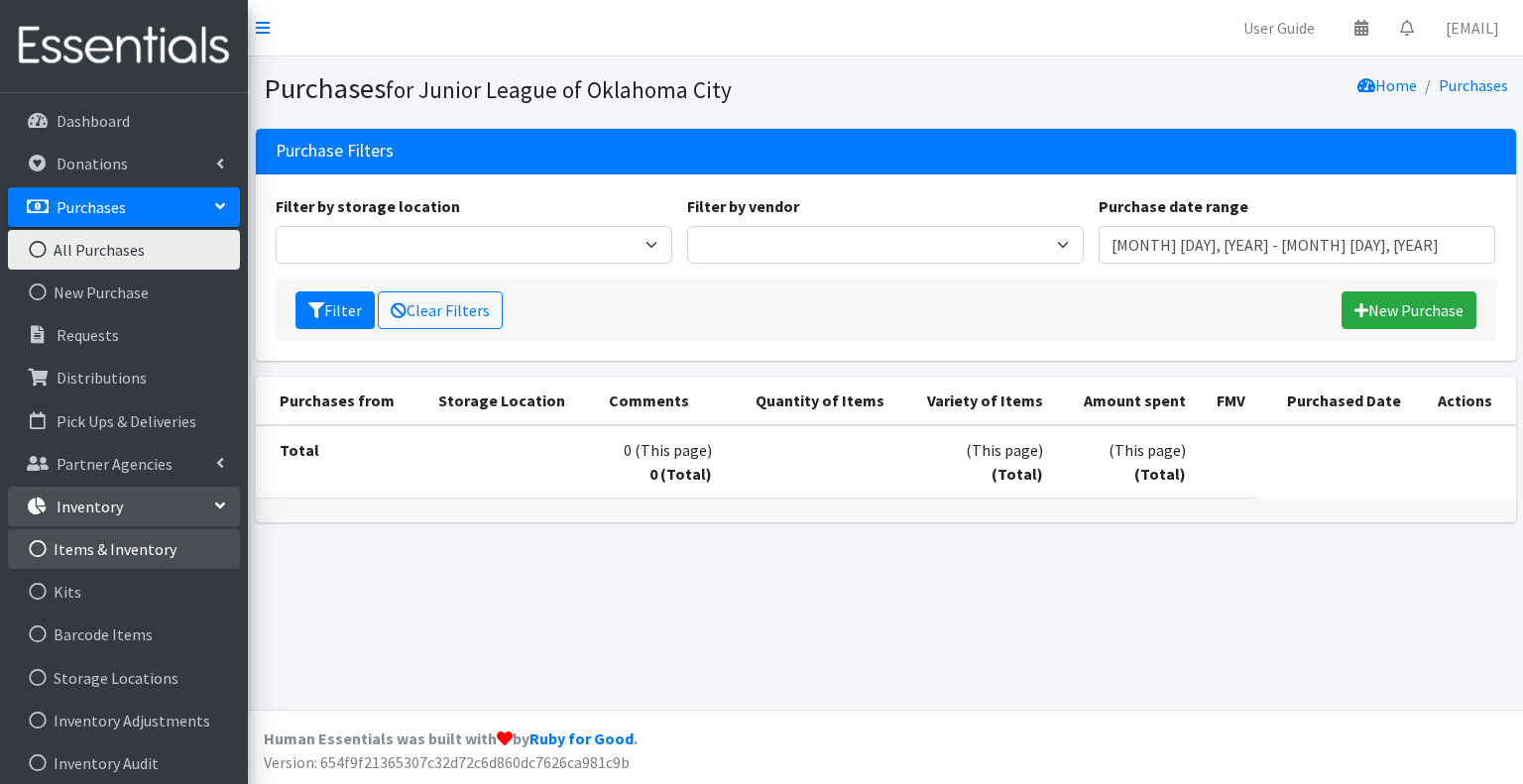 click on "Items & Inventory" at bounding box center [124, 549] 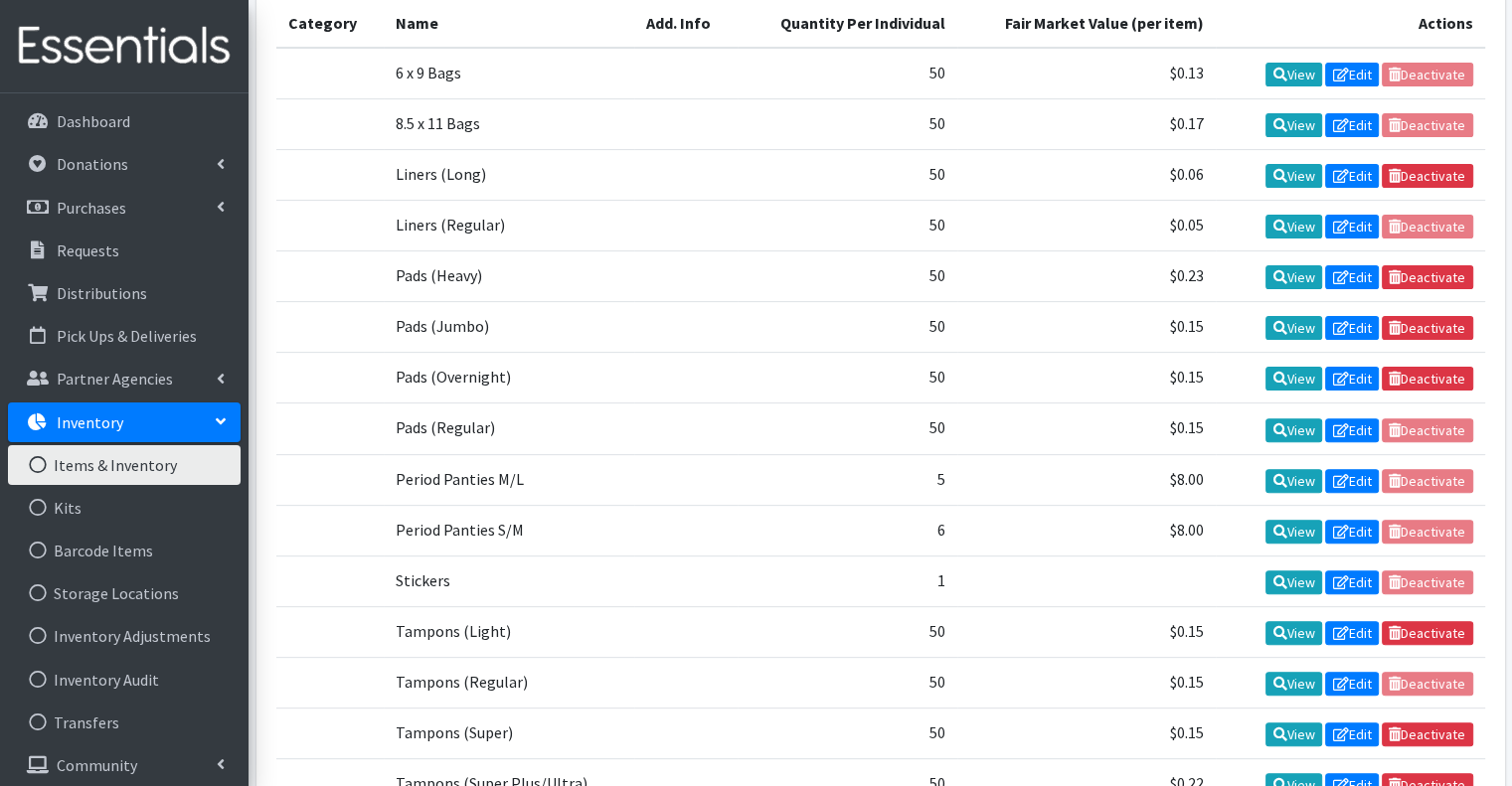 scroll, scrollTop: 546, scrollLeft: 0, axis: vertical 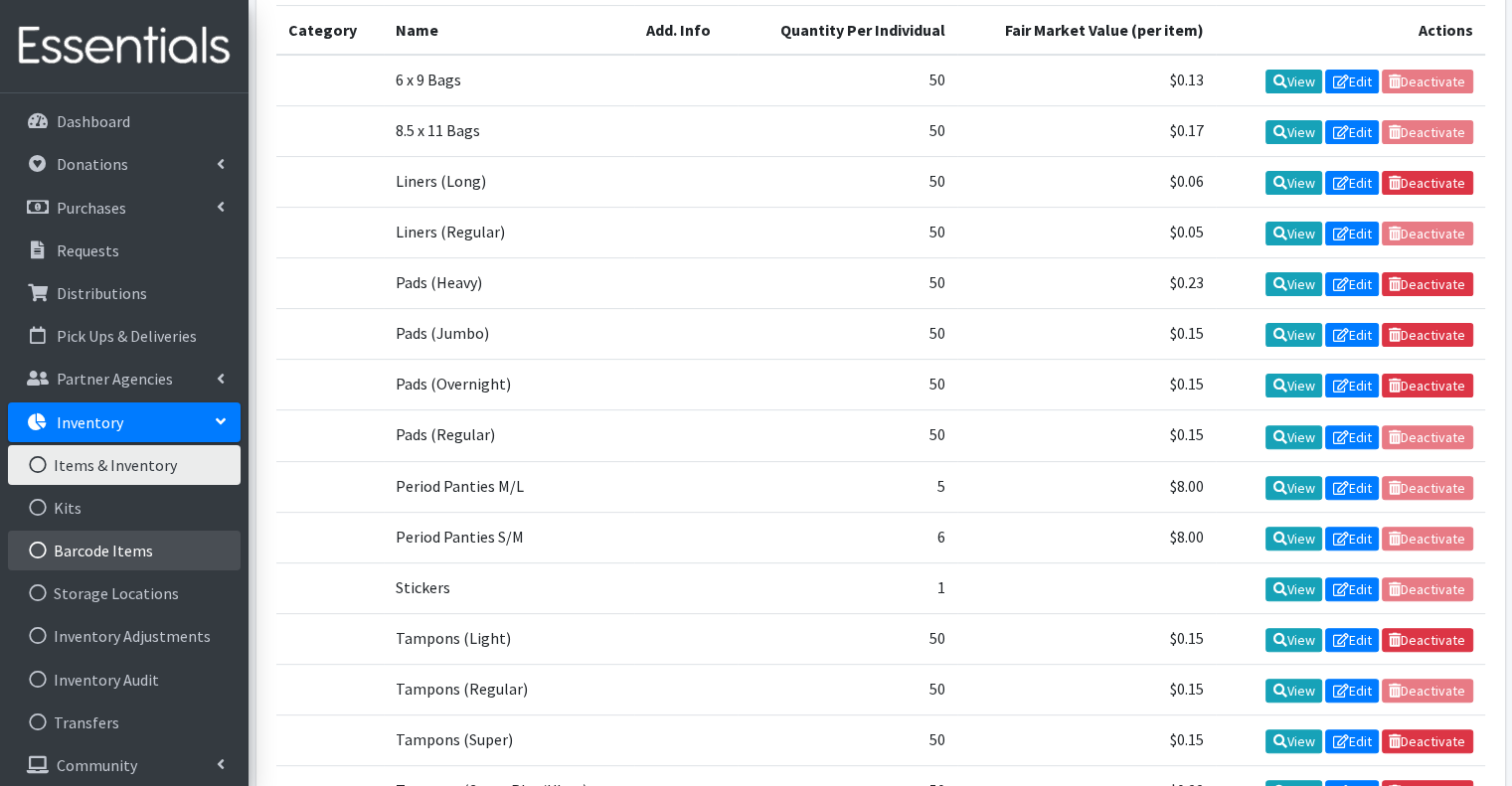 click on "Barcode Items" at bounding box center [124, 550] 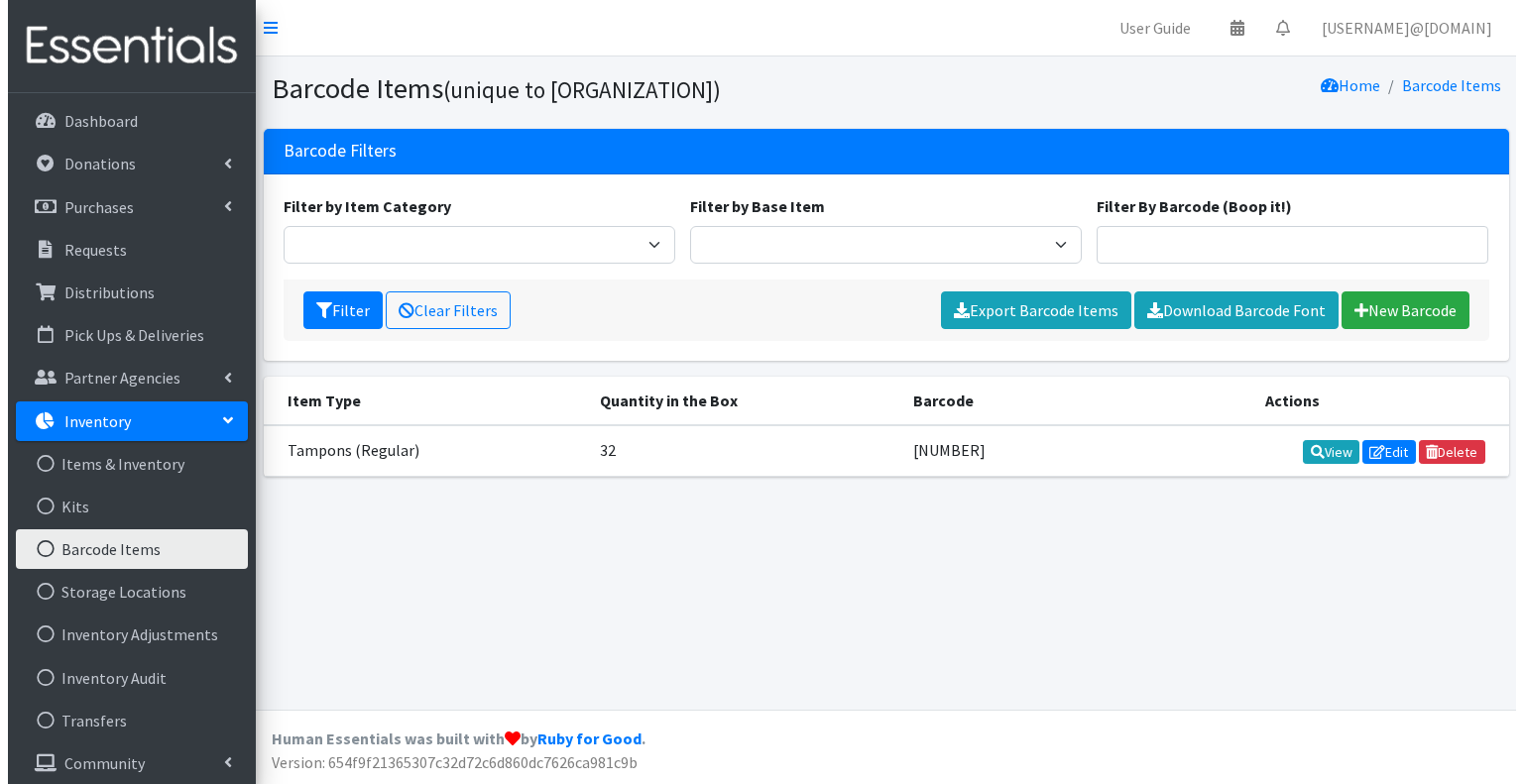 scroll, scrollTop: 0, scrollLeft: 0, axis: both 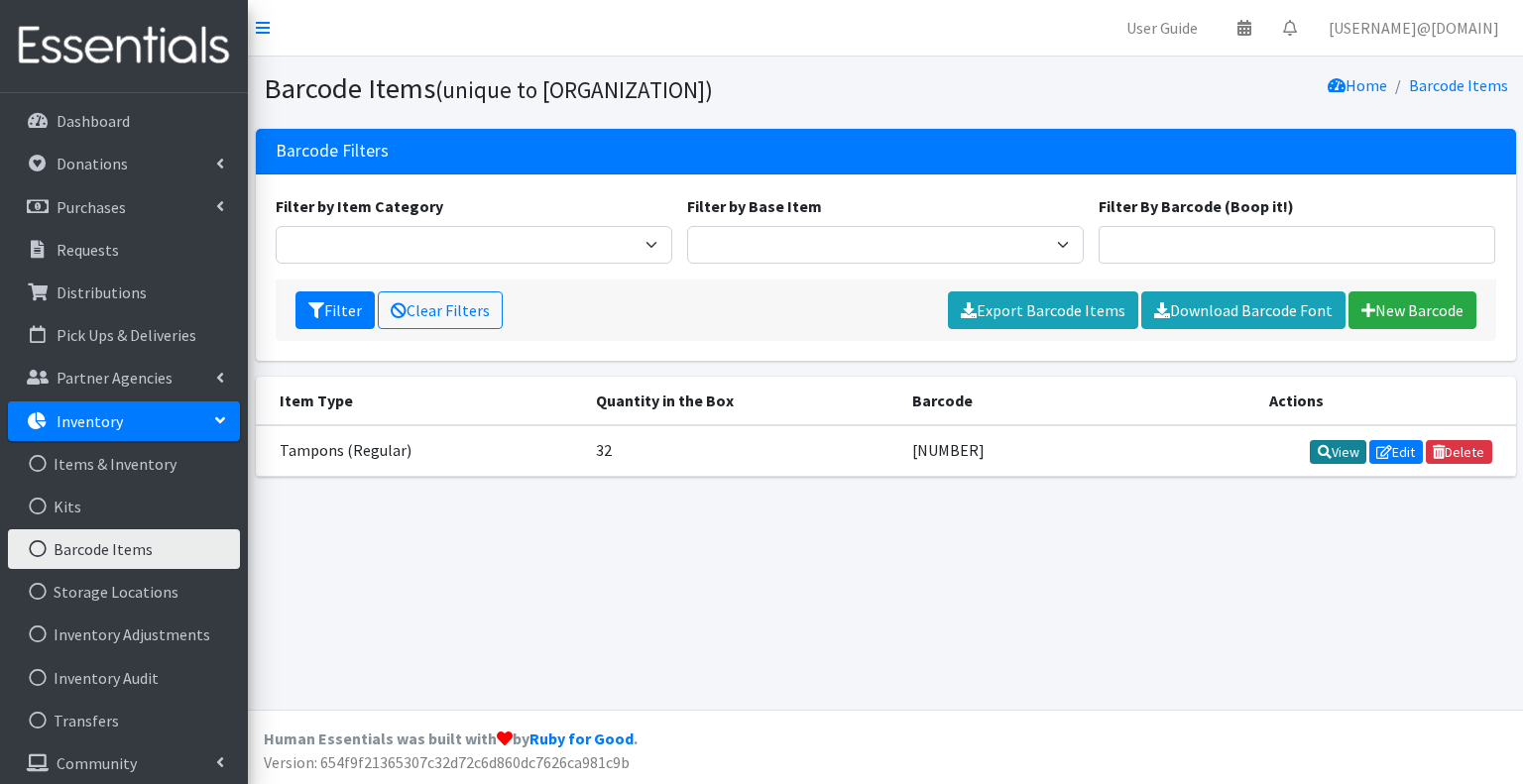 click on "View" at bounding box center (1338, 452) 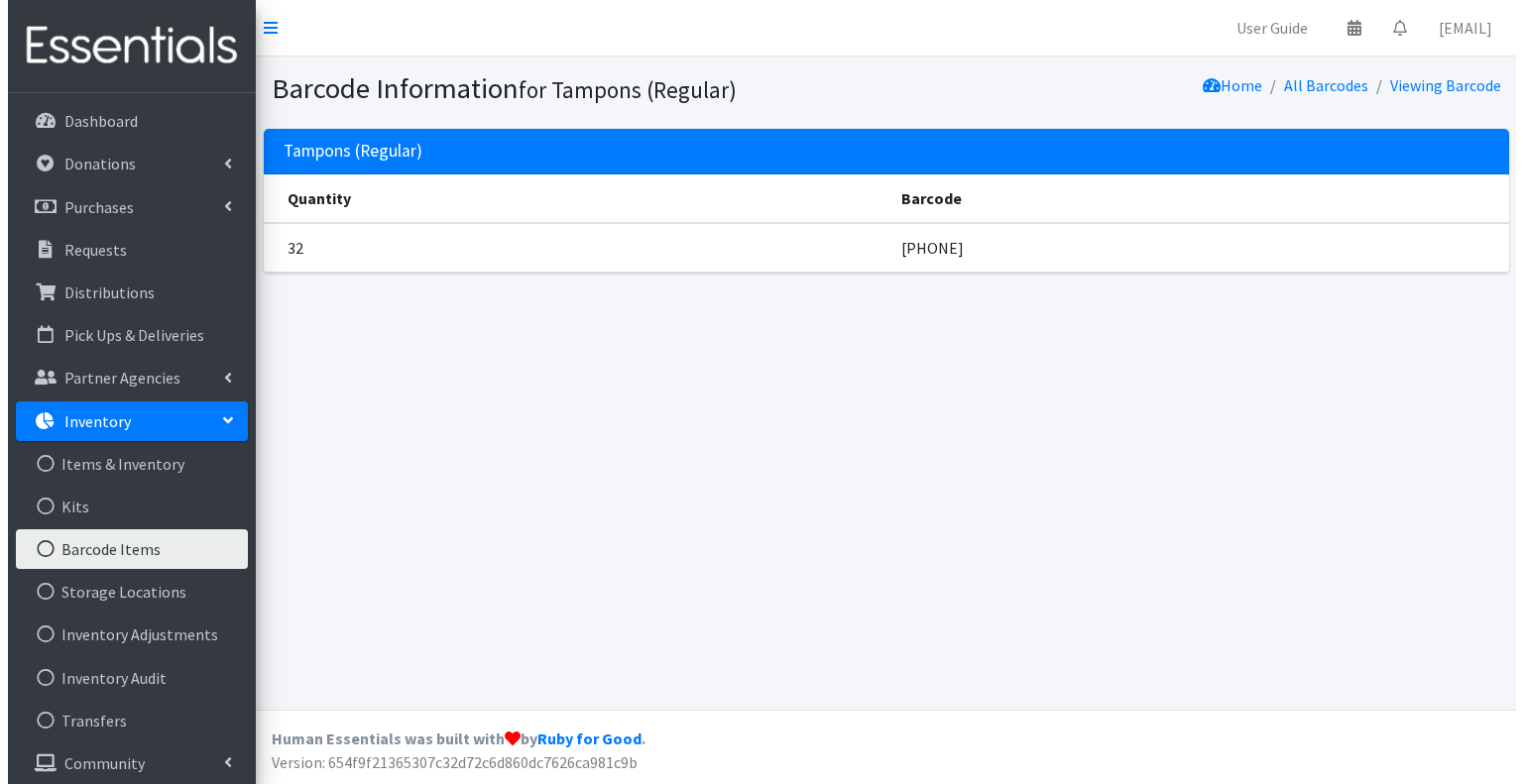 scroll, scrollTop: 0, scrollLeft: 0, axis: both 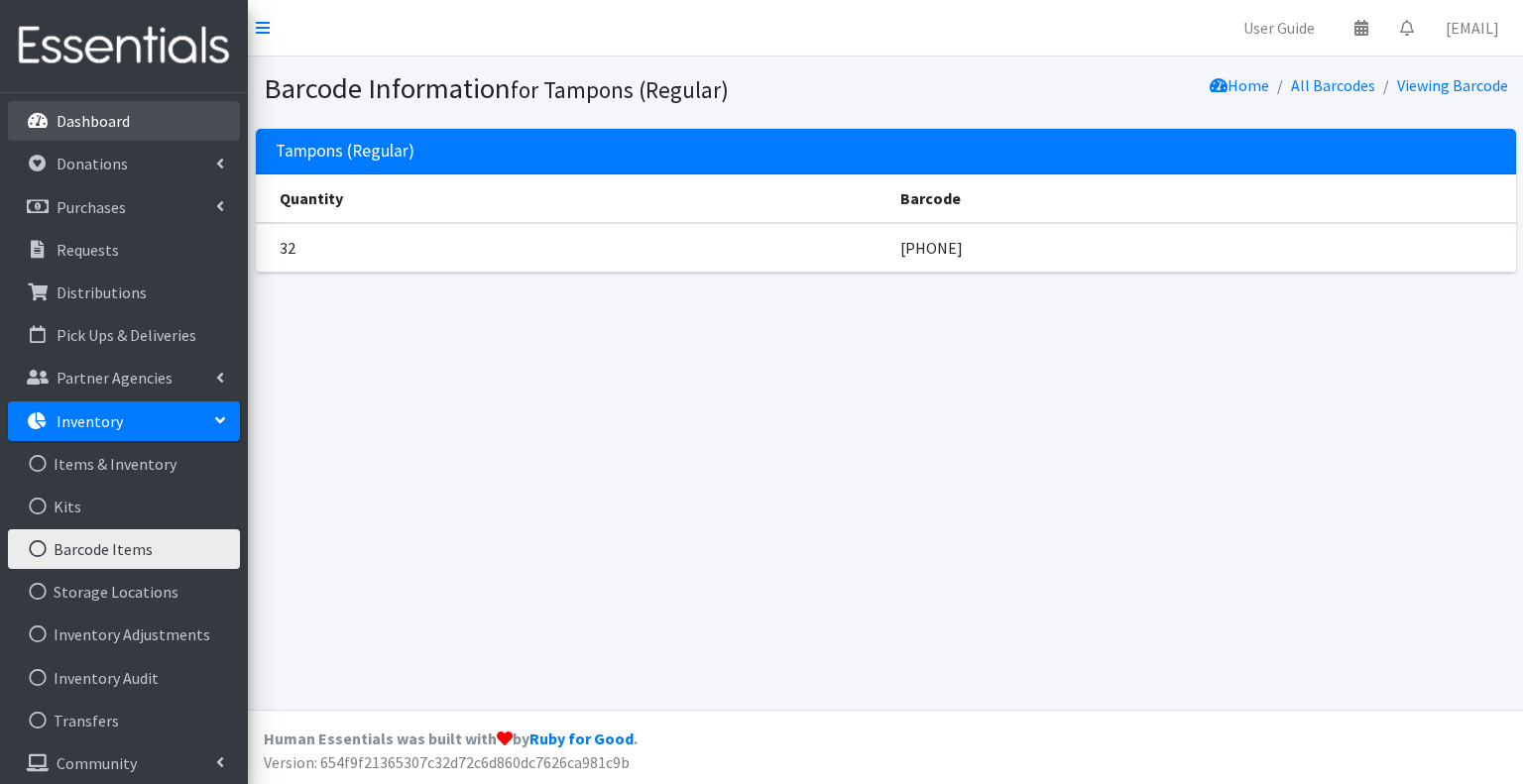 click on "Dashboard" at bounding box center [124, 121] 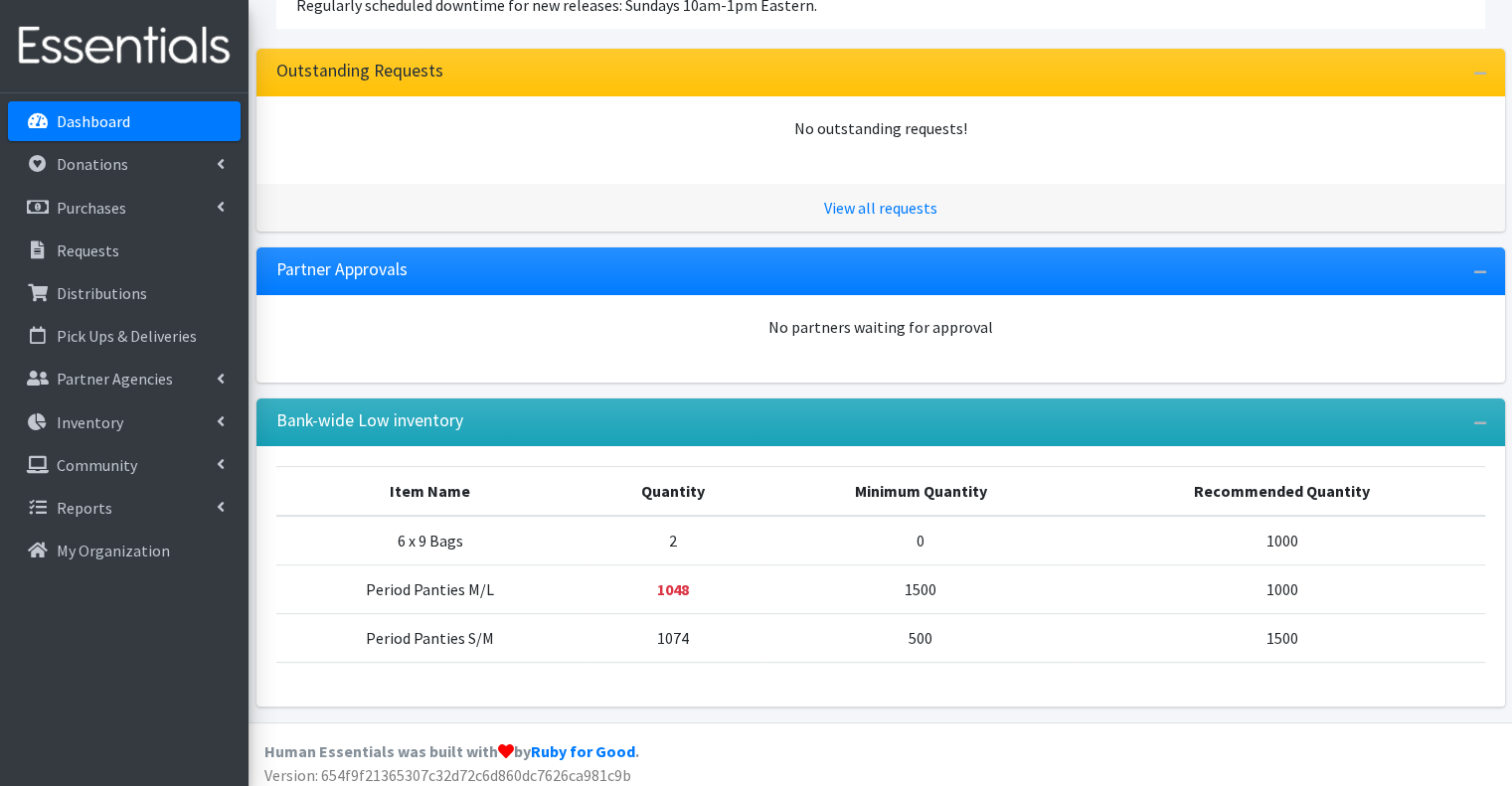 scroll, scrollTop: 382, scrollLeft: 0, axis: vertical 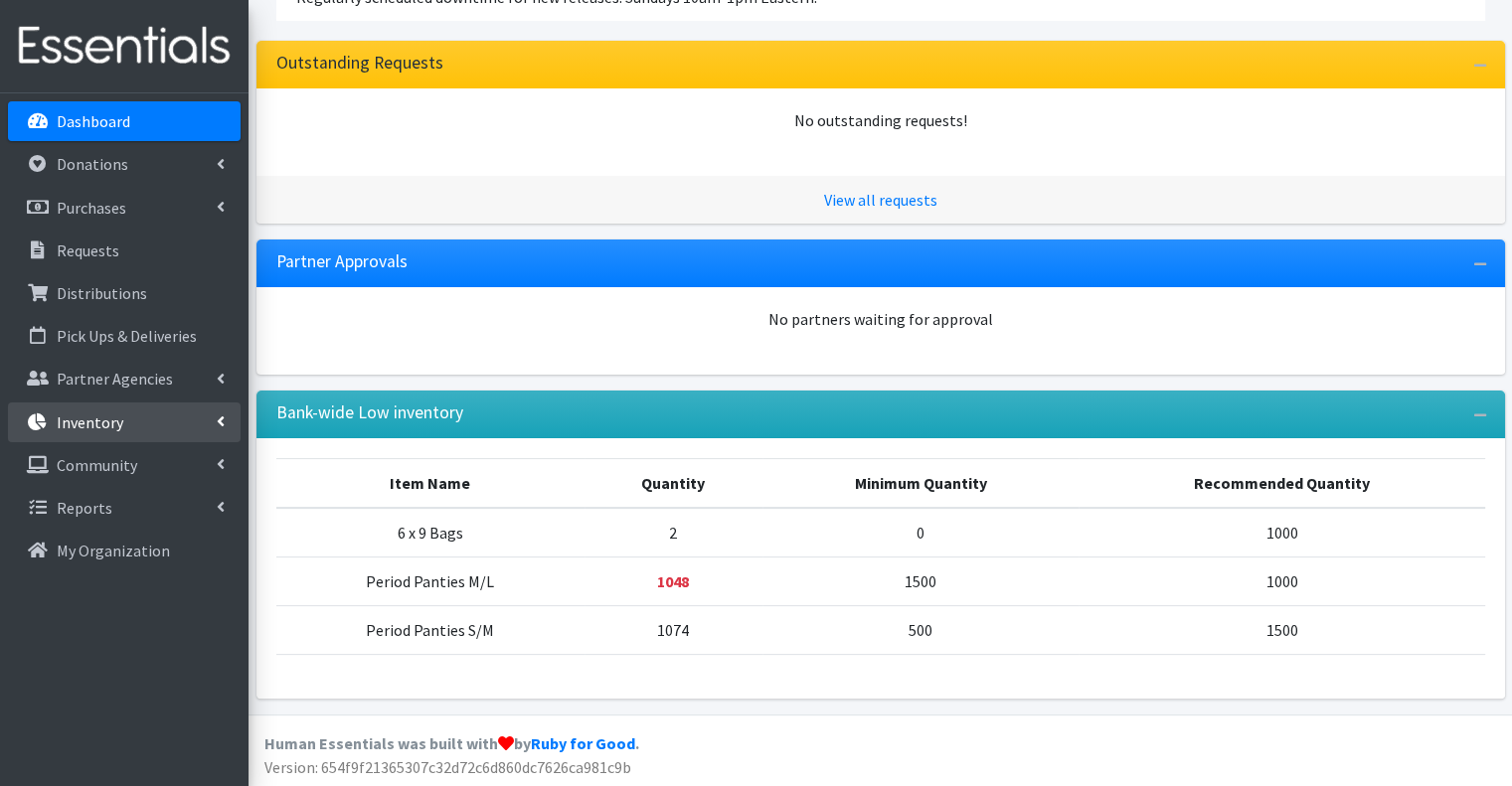 click on "Inventory" at bounding box center [124, 422] 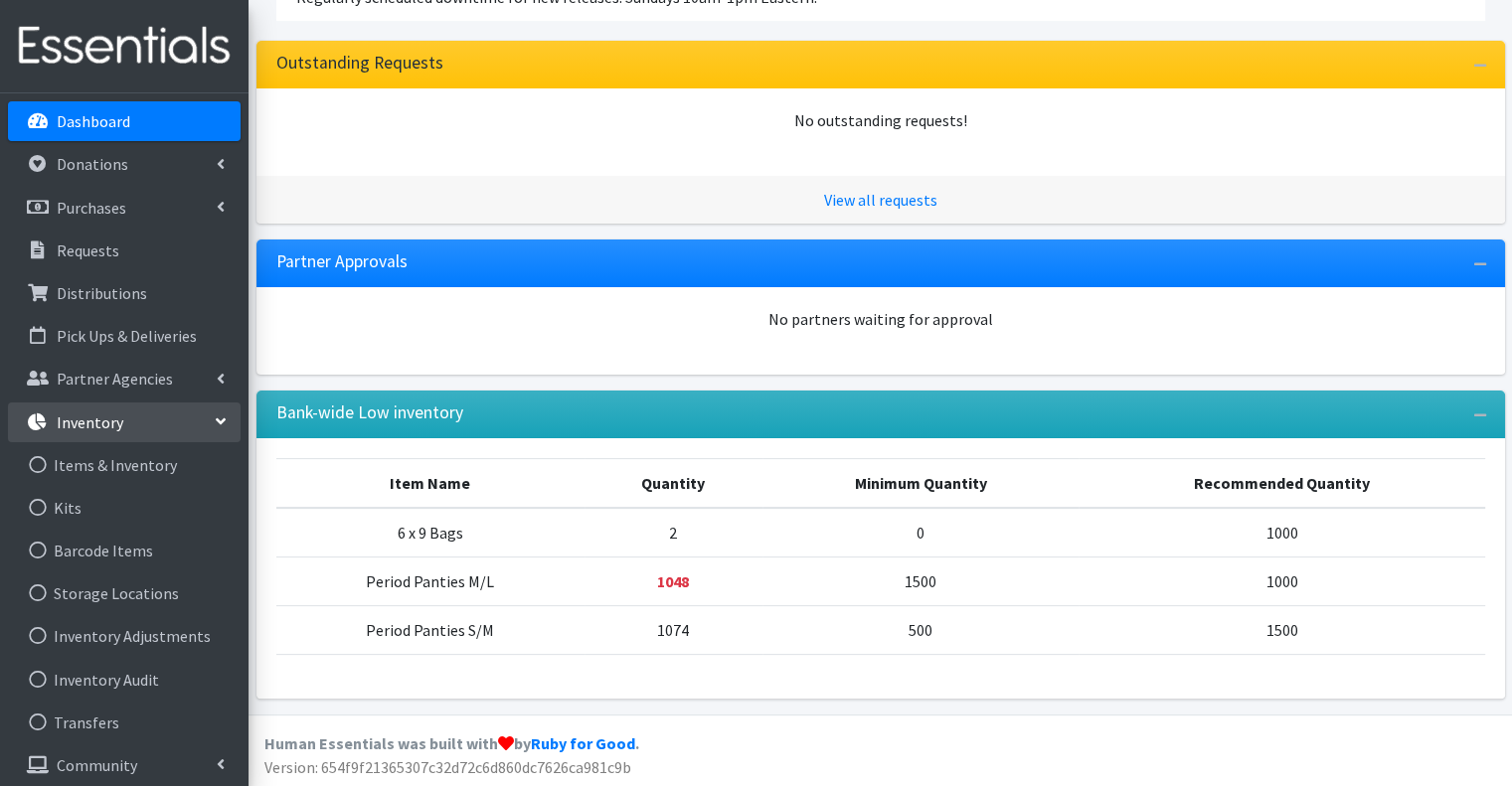 click on "Inventory Adjustments" at bounding box center (124, 636) 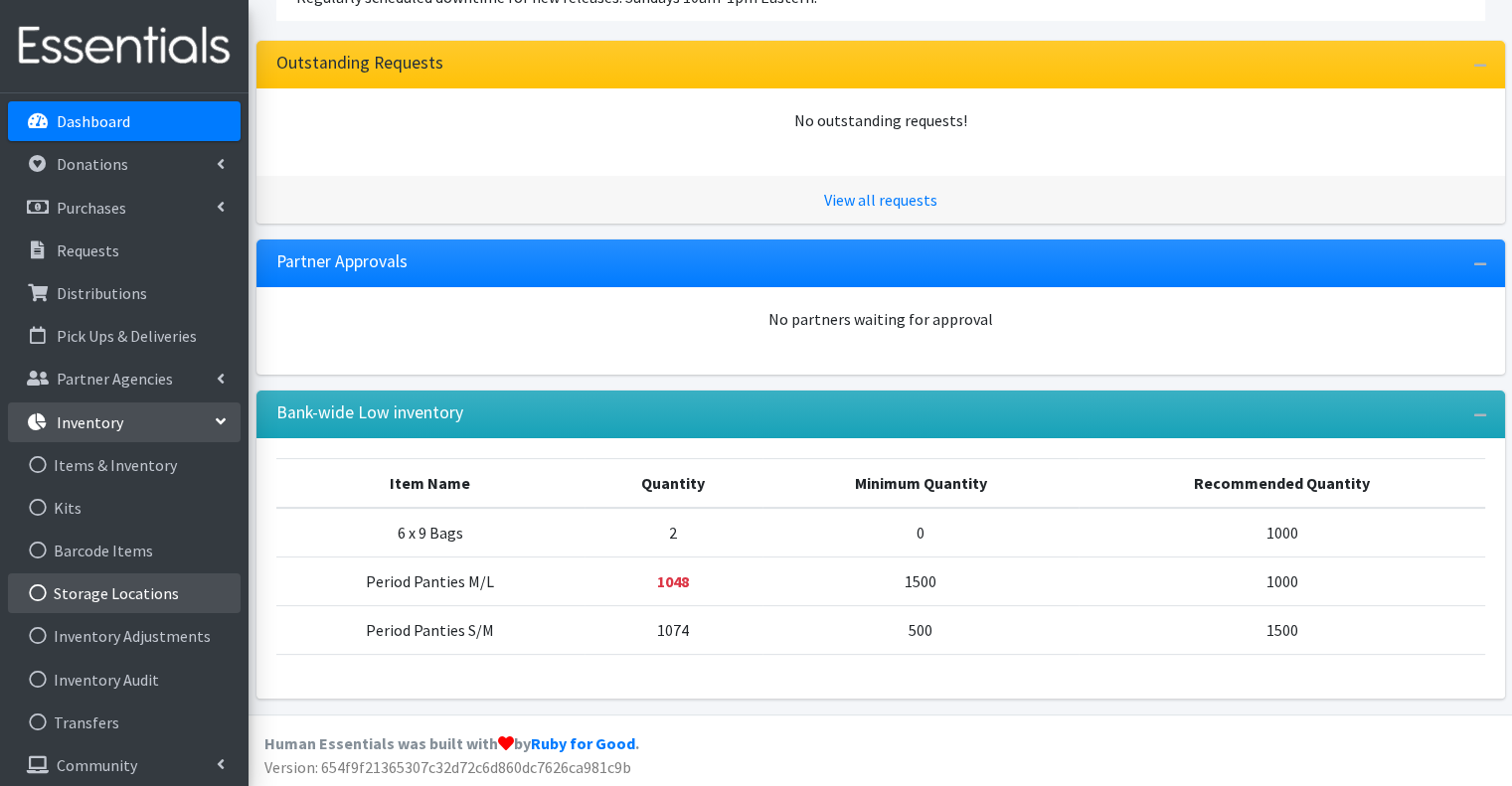 click on "Storage Locations" at bounding box center (124, 593) 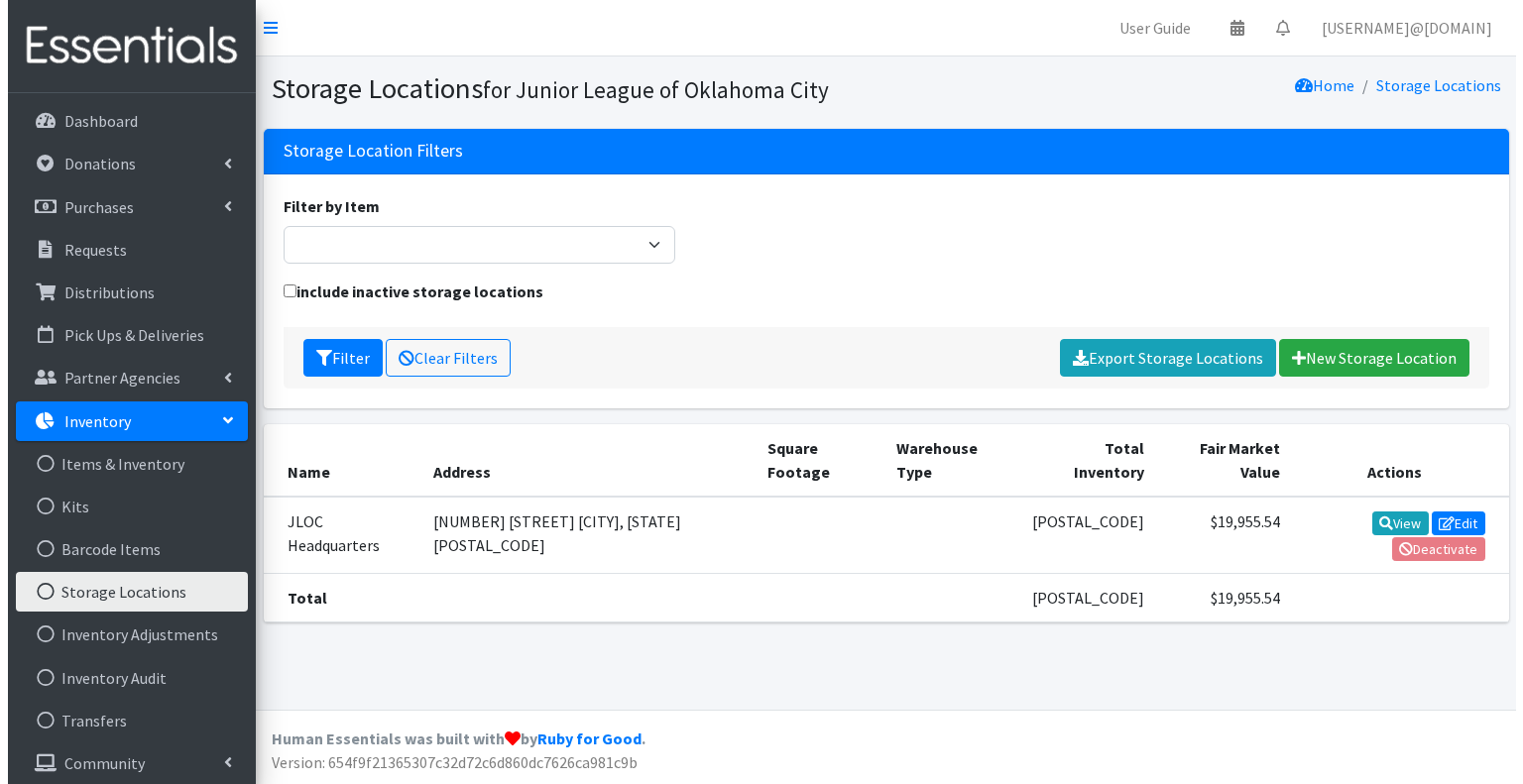 scroll, scrollTop: 0, scrollLeft: 0, axis: both 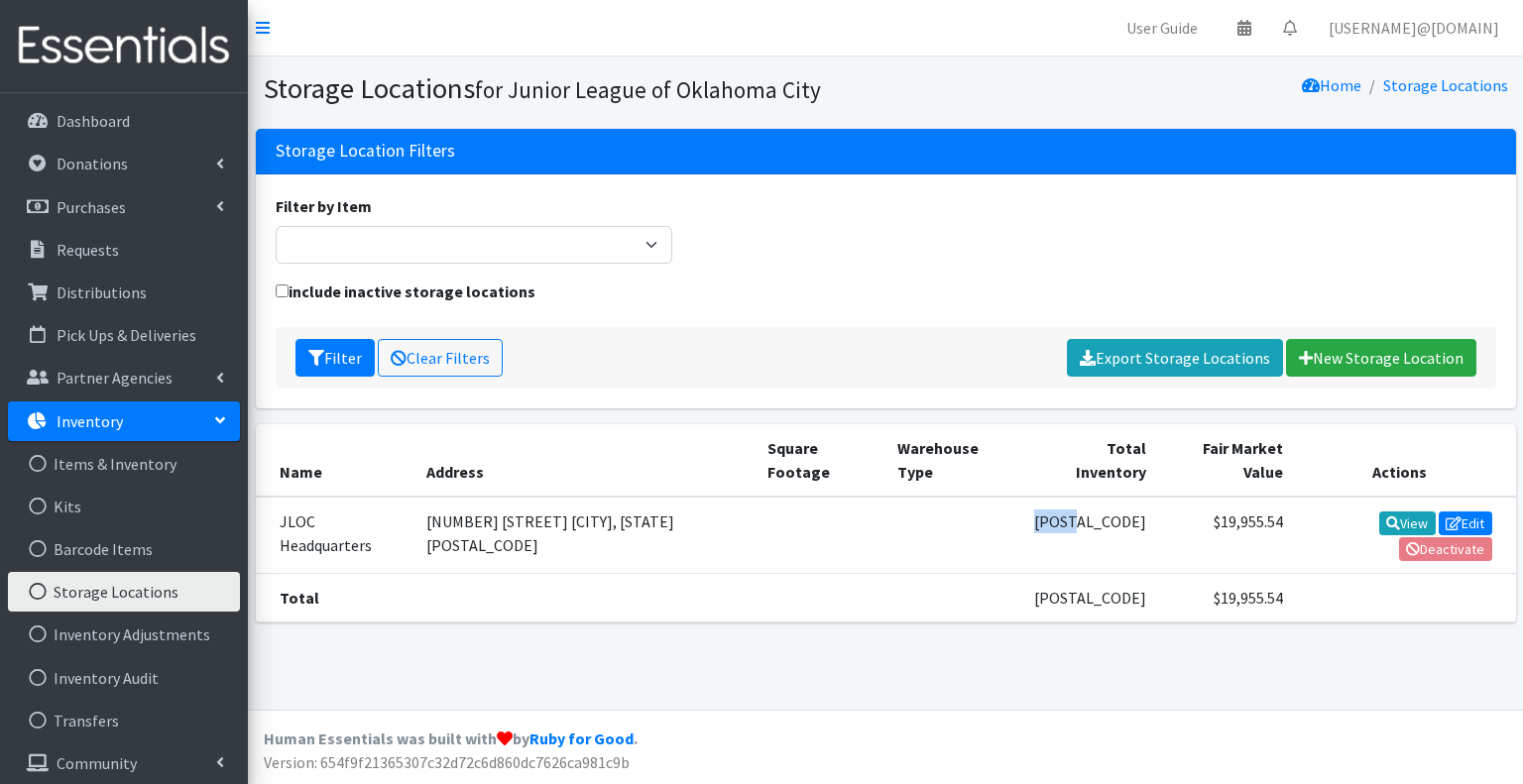 drag, startPoint x: 1118, startPoint y: 523, endPoint x: 1054, endPoint y: 532, distance: 64.62971 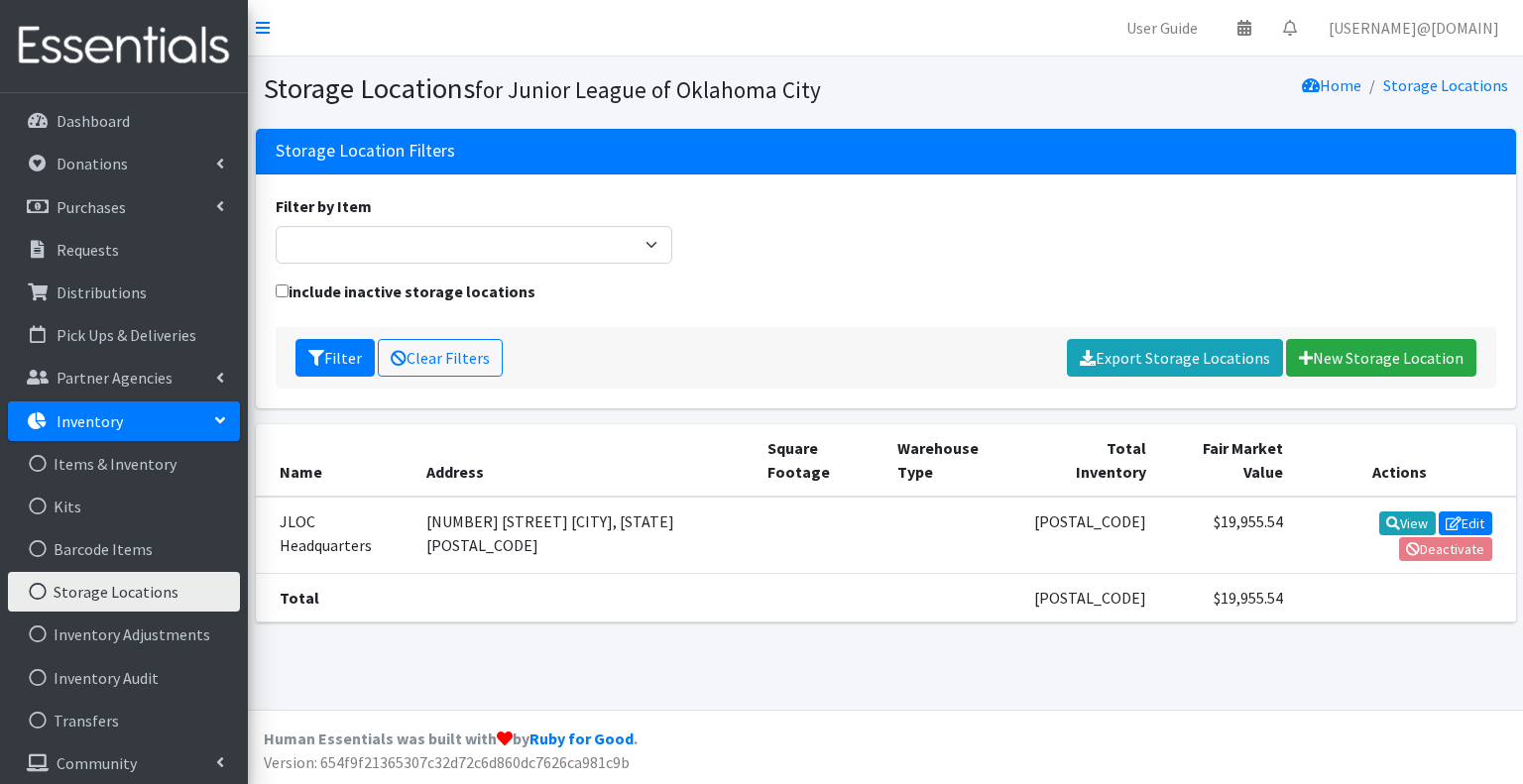 click at bounding box center (954, 535) 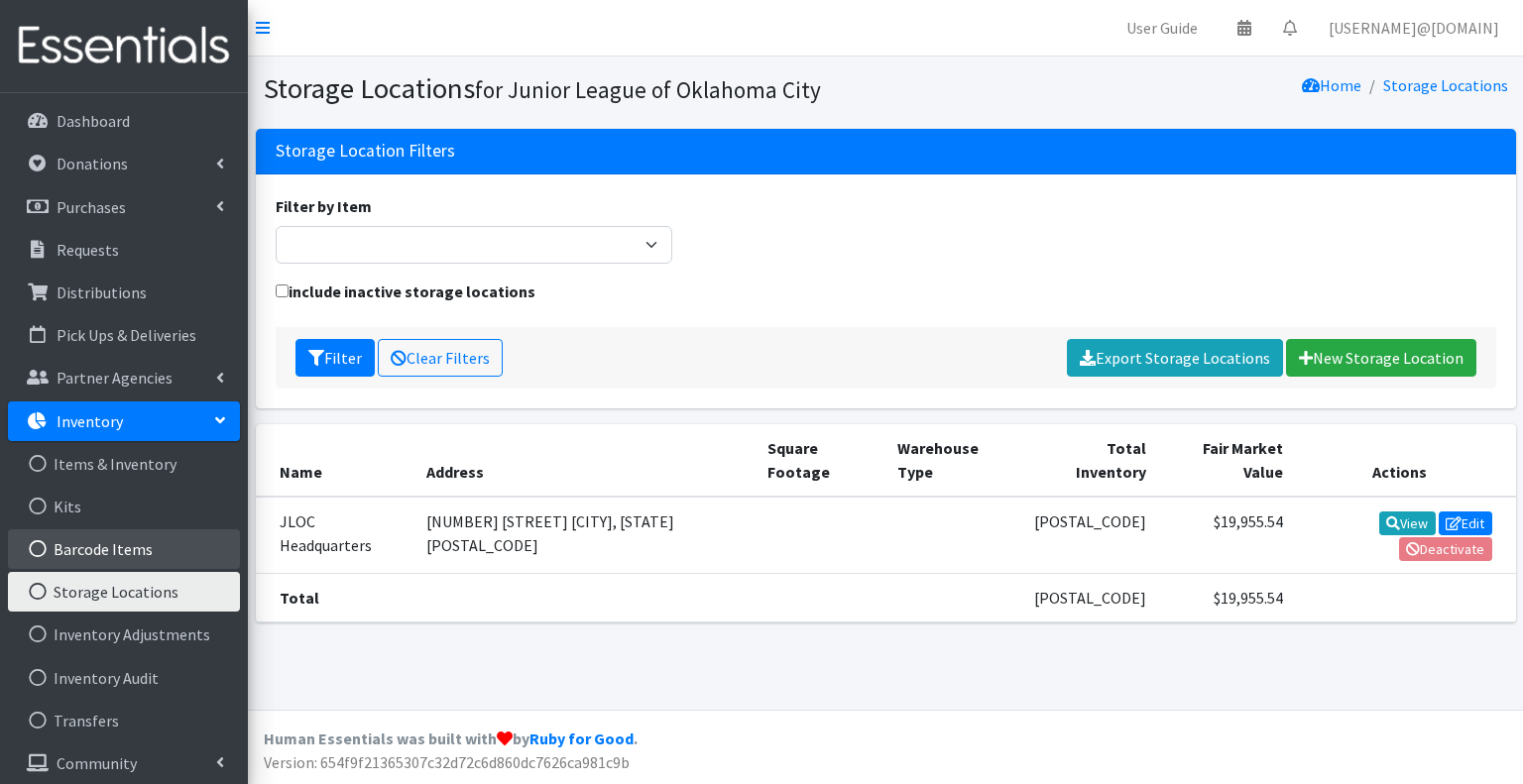 scroll, scrollTop: 51, scrollLeft: 0, axis: vertical 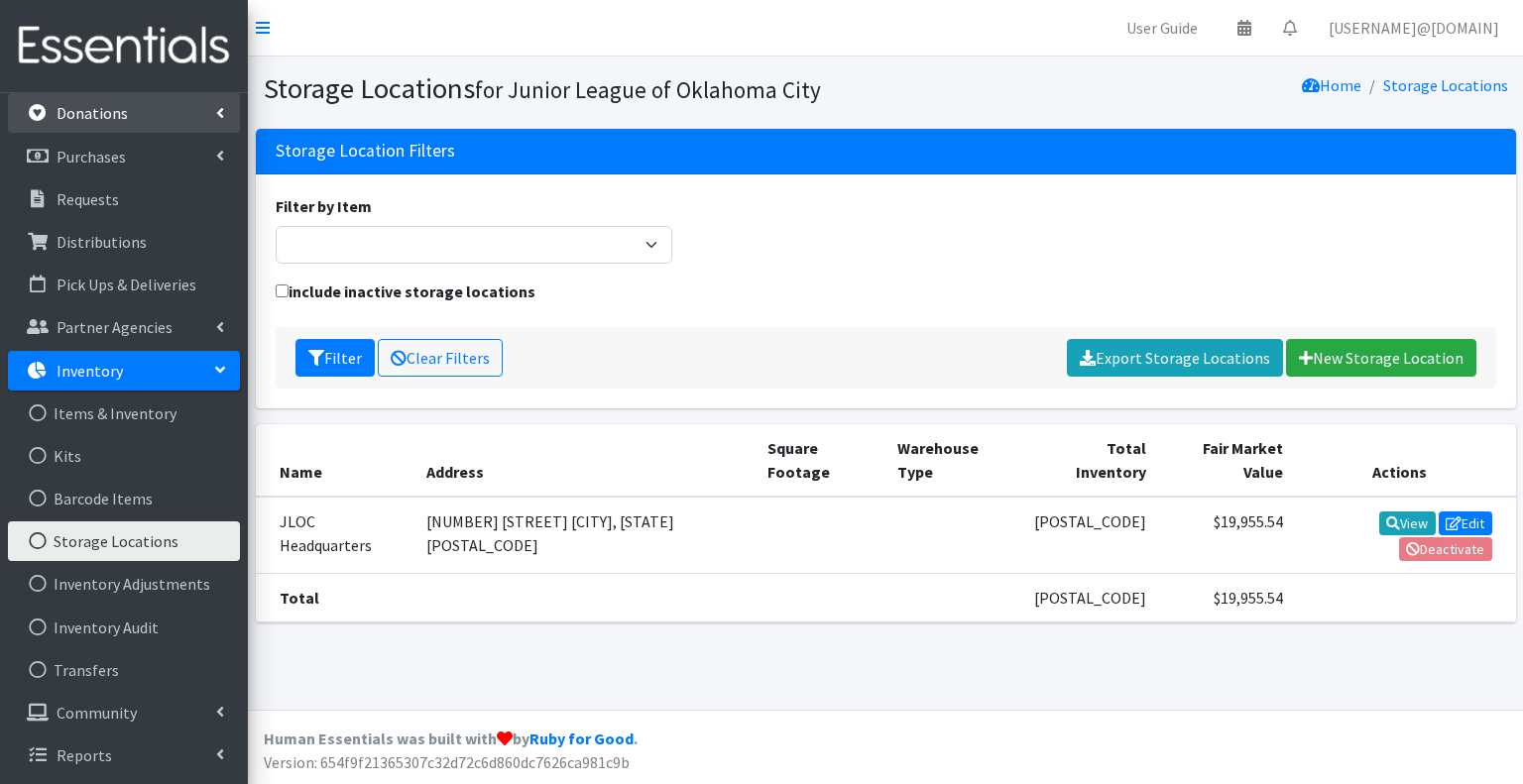 click on "Donations" at bounding box center (92, 113) 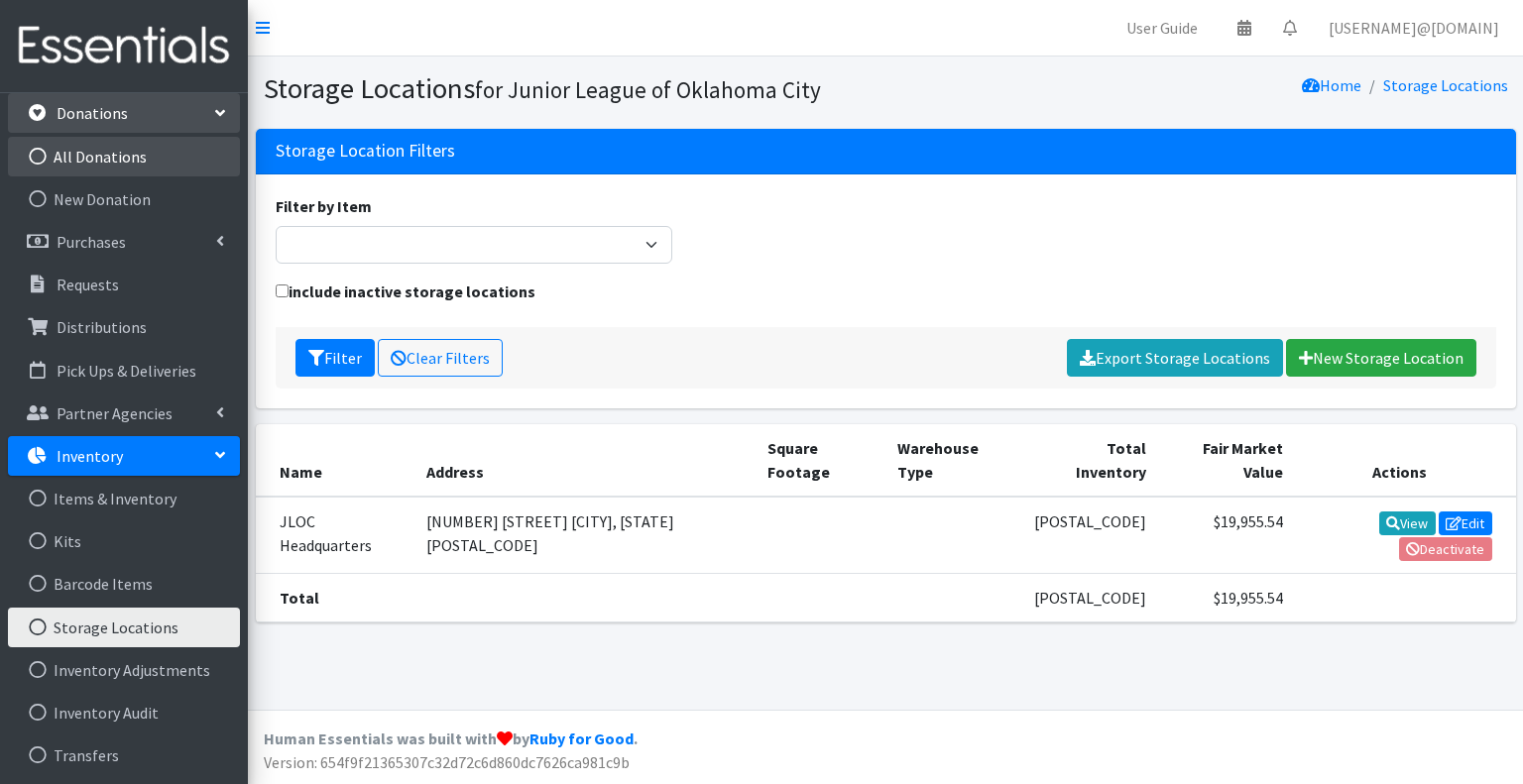 click on "All Donations" at bounding box center [124, 157] 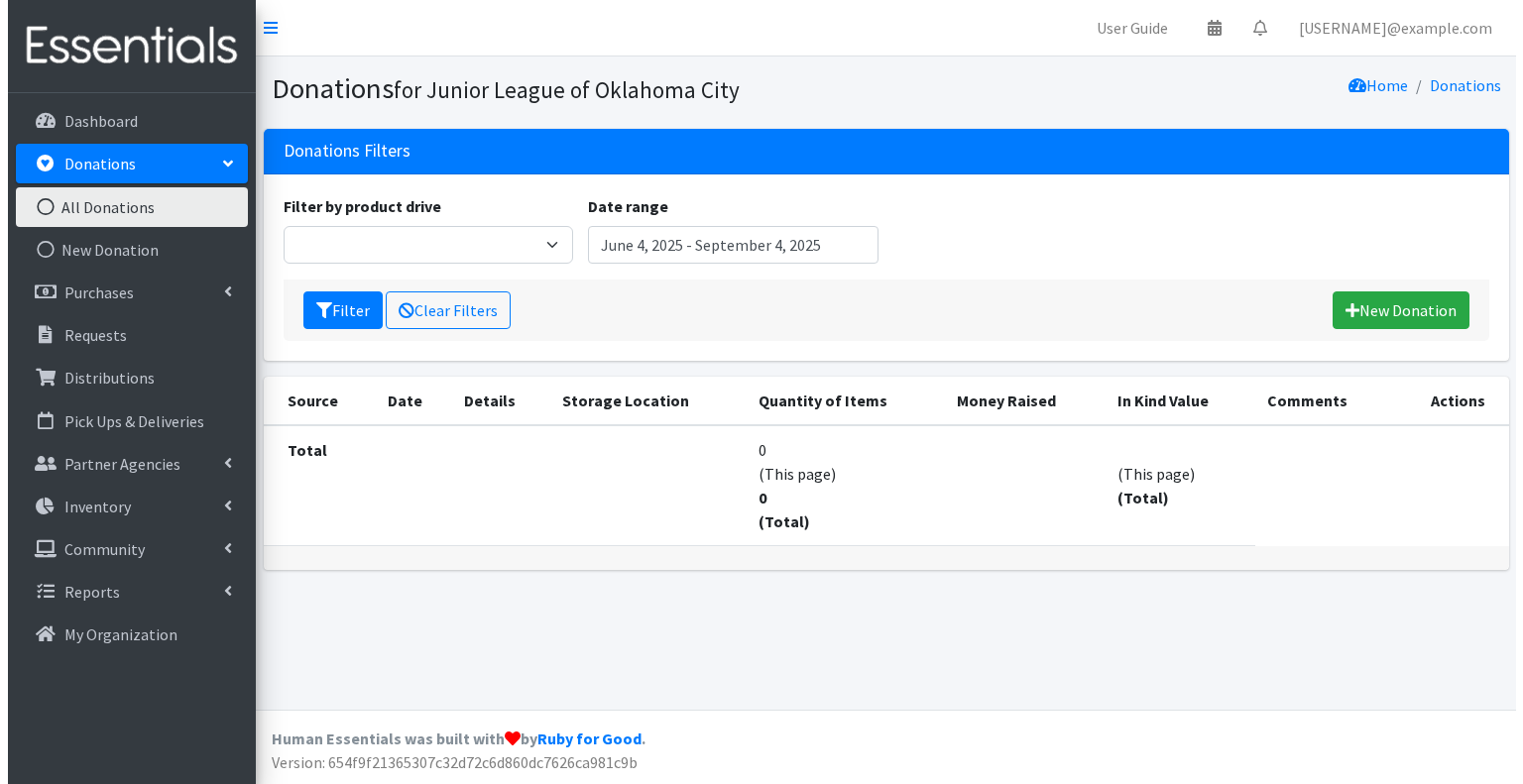 scroll, scrollTop: 0, scrollLeft: 0, axis: both 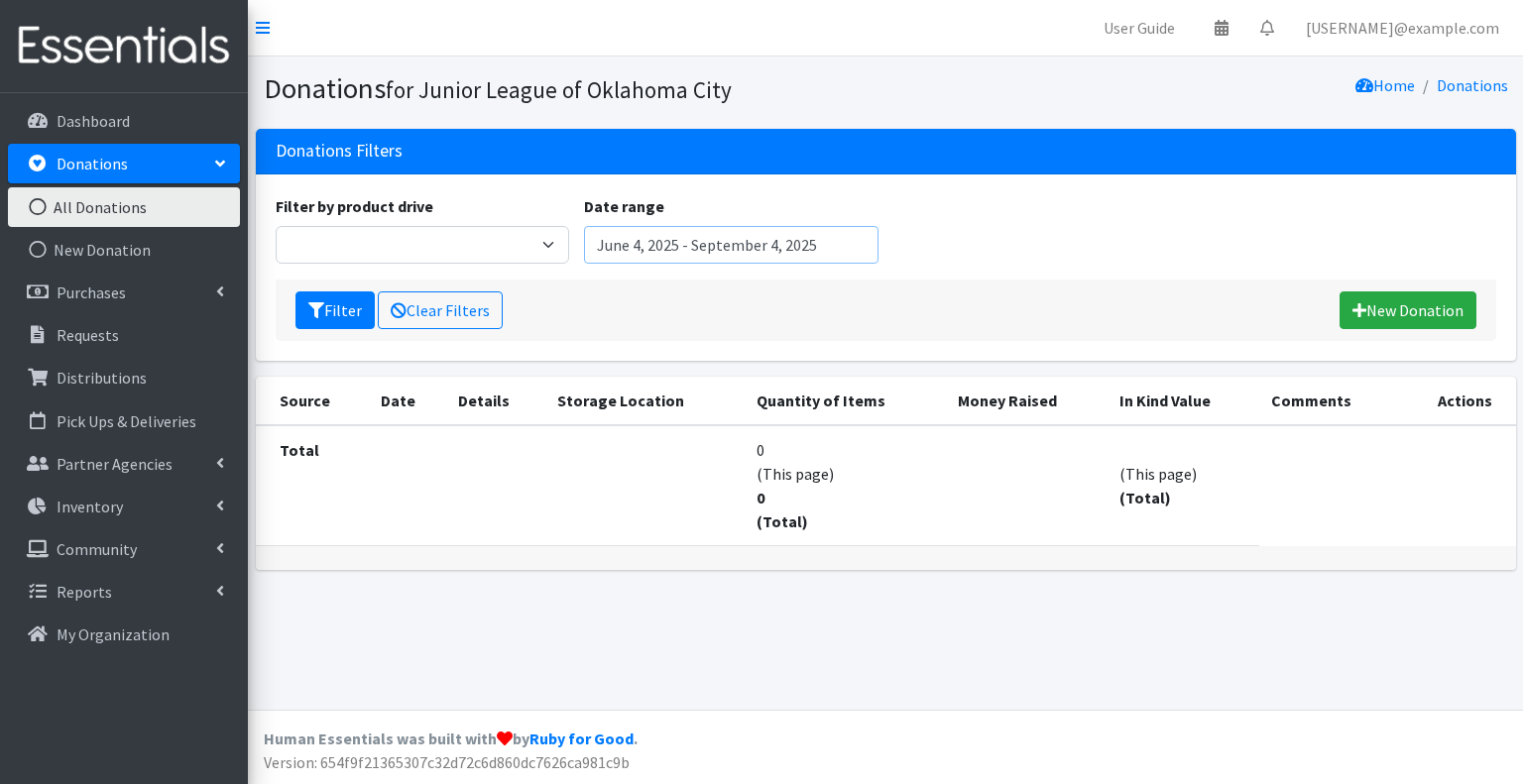 click on "June 4, 2025 - September 4, 2025" at bounding box center [731, 245] 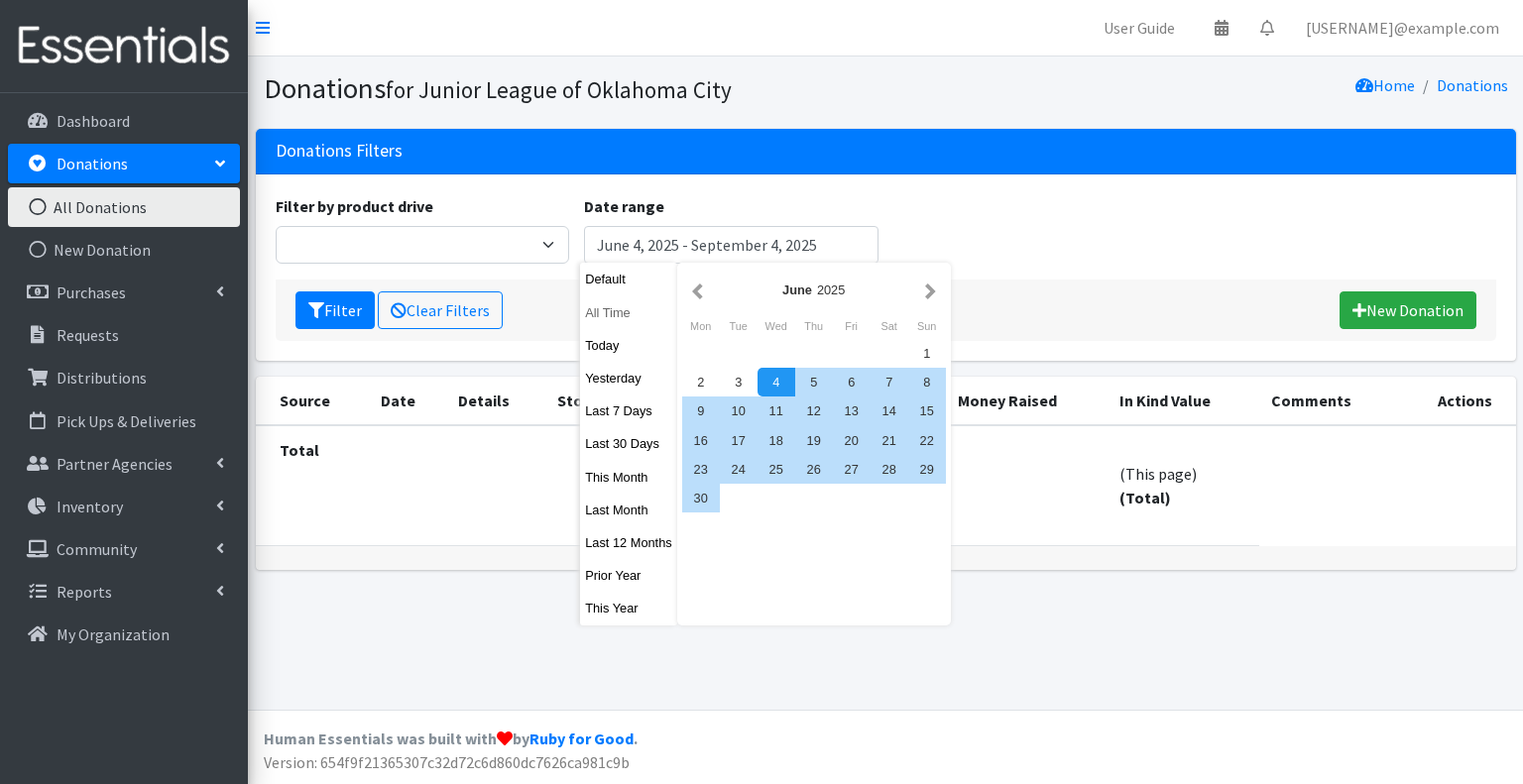 click on "All Time" at bounding box center (629, 312) 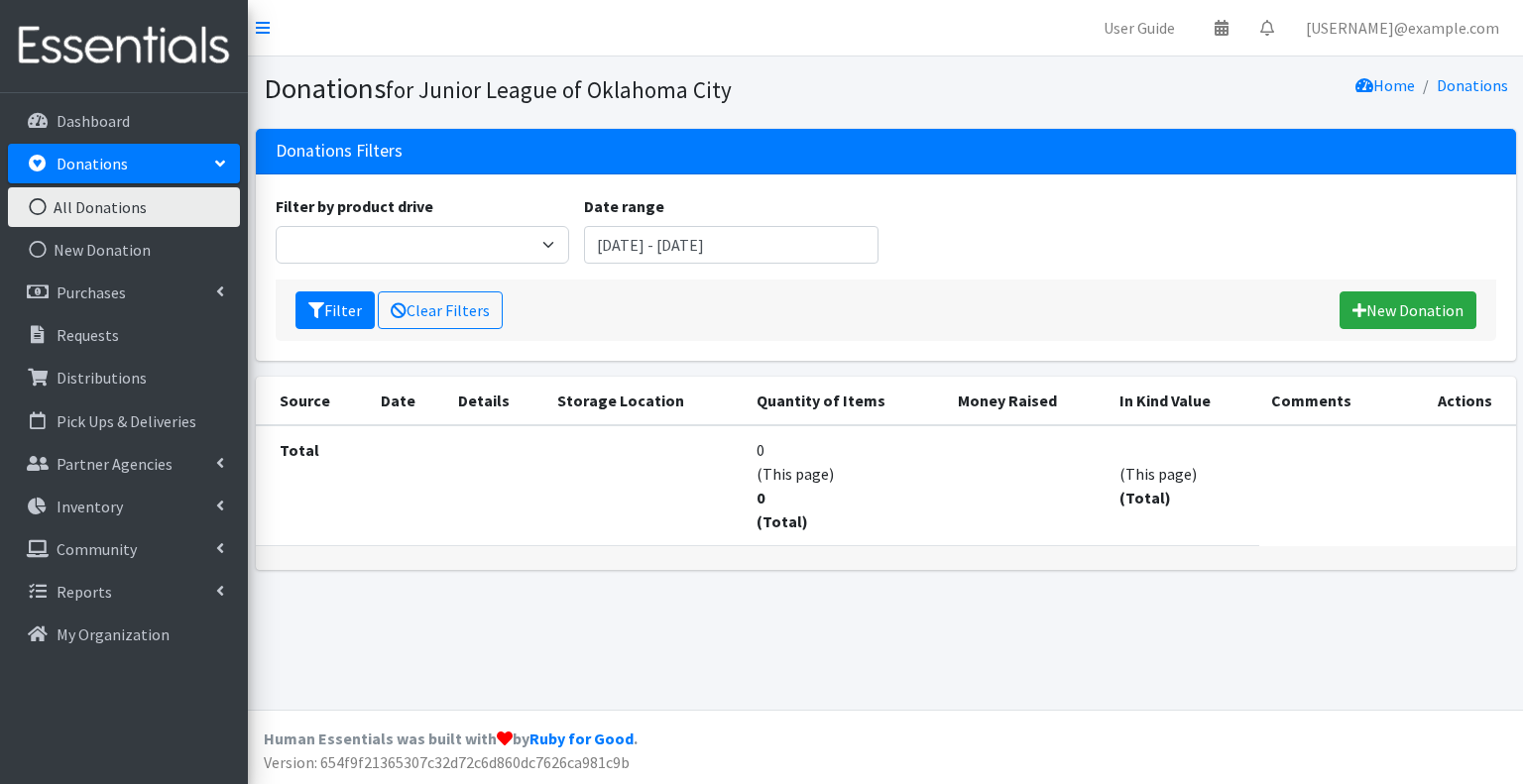 drag, startPoint x: 1220, startPoint y: 307, endPoint x: 810, endPoint y: 329, distance: 410.58982 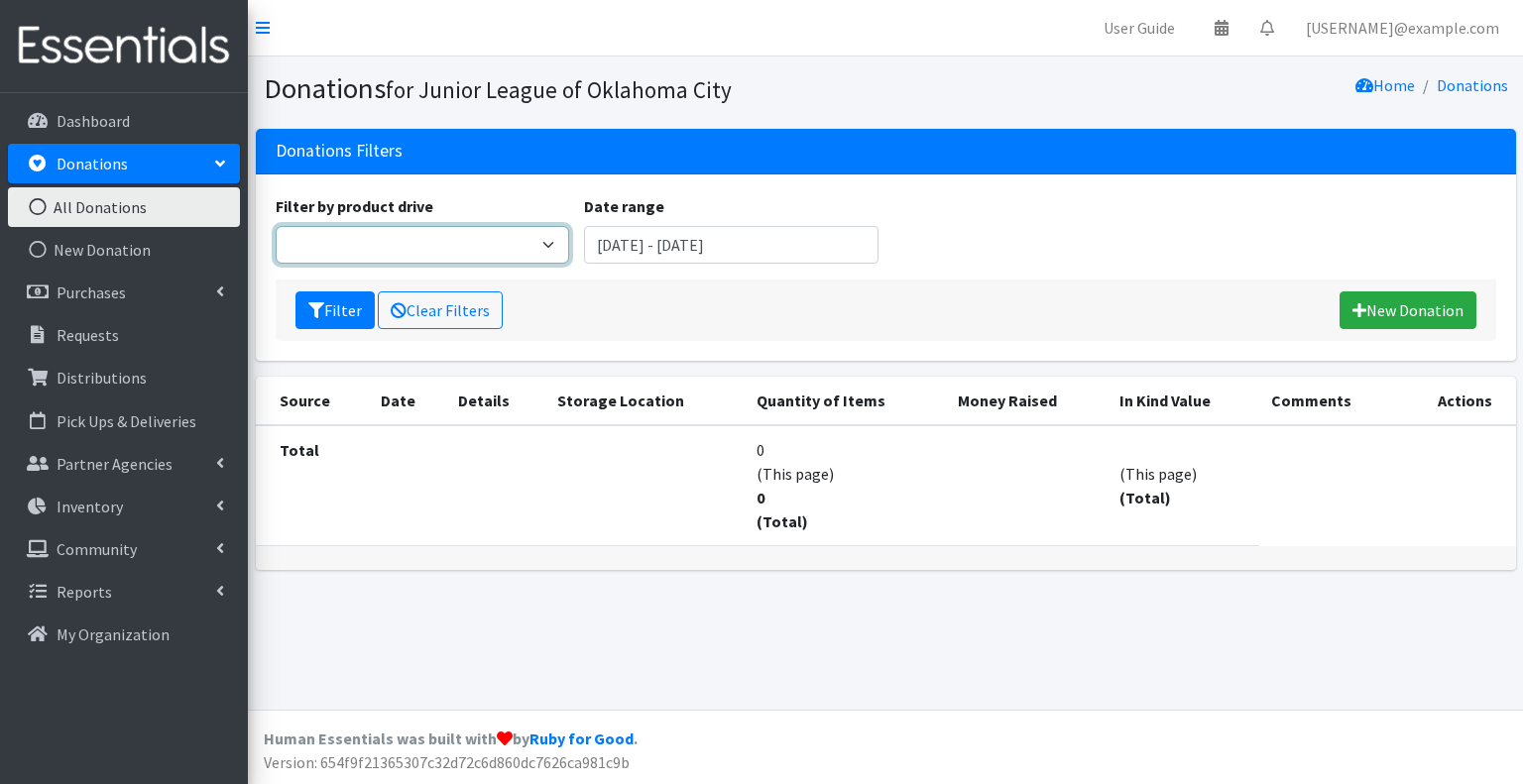 click on "JLOC Donation Drive
Period Poverty Week
Period Poverty Week 2021
Pink Week
Provisionals
Wheeler Park - [DATE]" at bounding box center [422, 245] 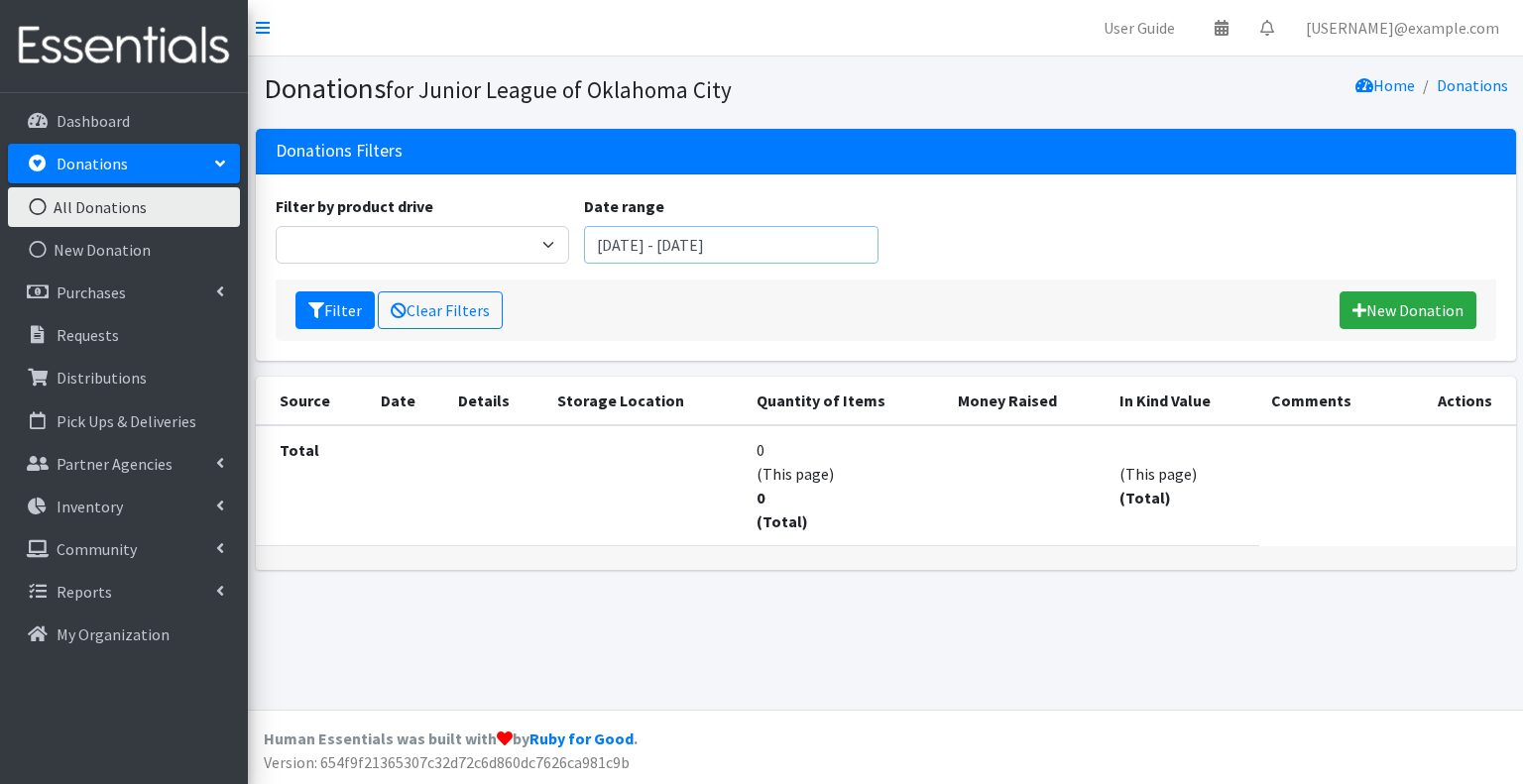 click on "August 4, 1925 - August 4, 2026" at bounding box center [731, 245] 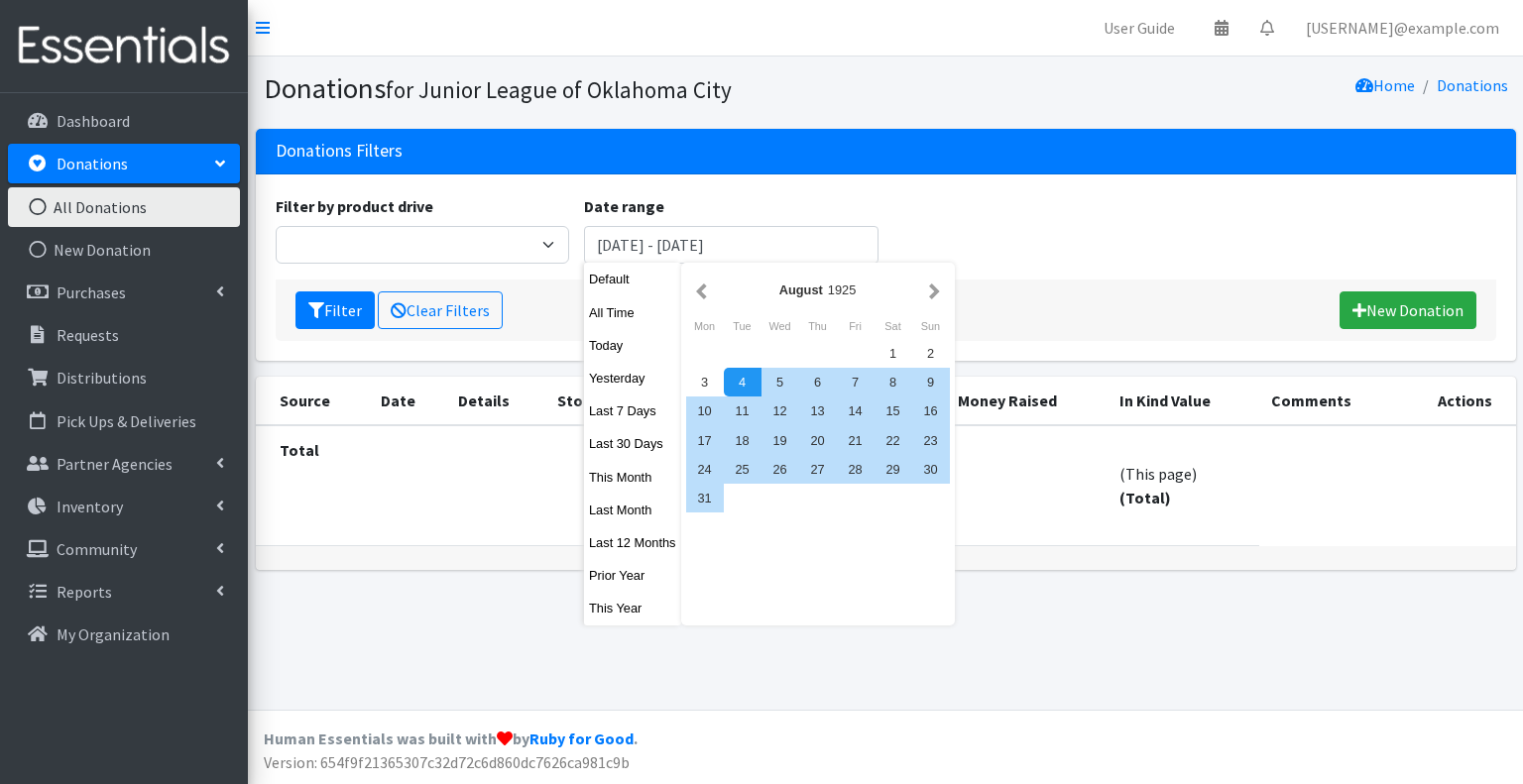 click on "Prior Year" at bounding box center [633, 575] 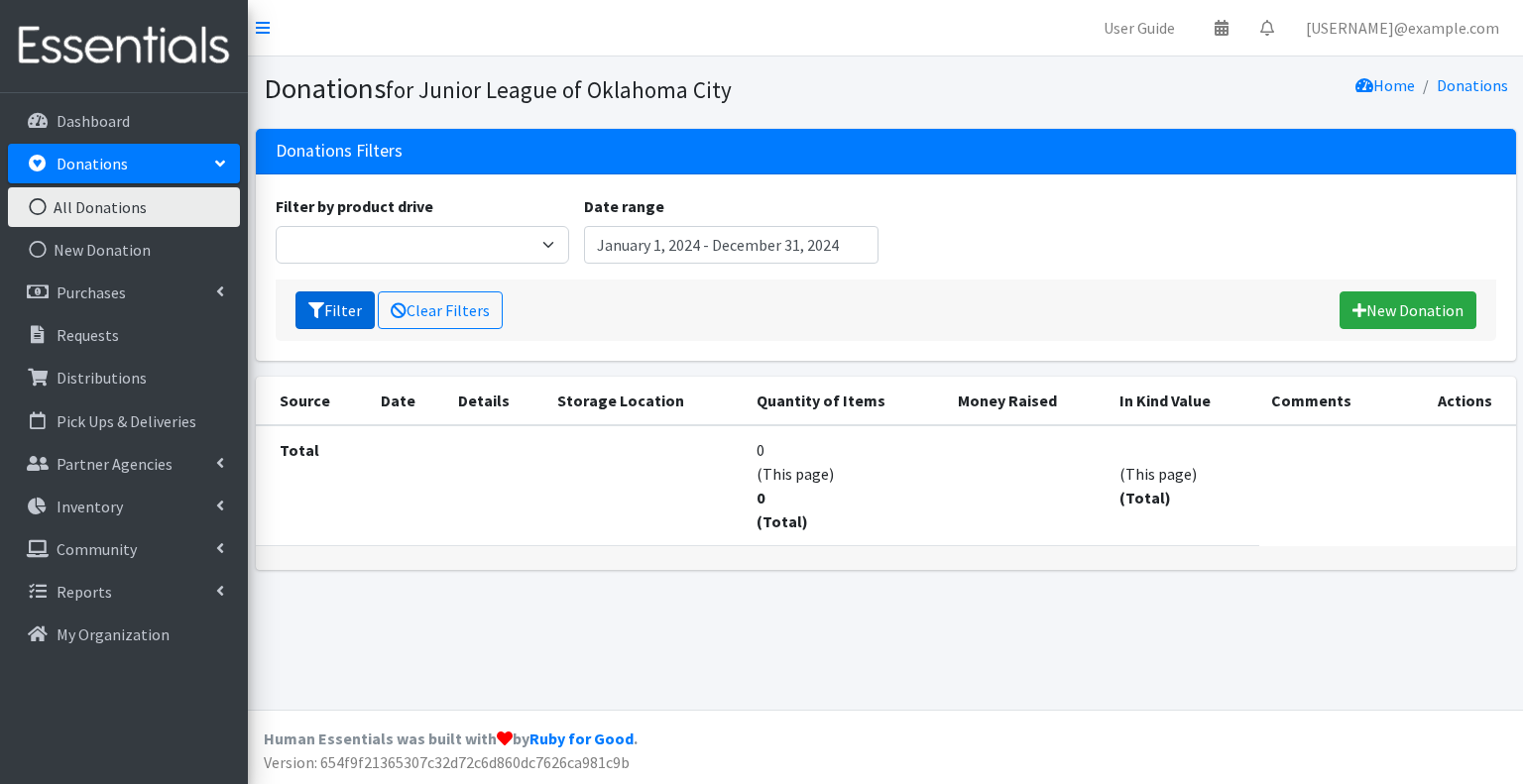 click on "Filter" at bounding box center [335, 310] 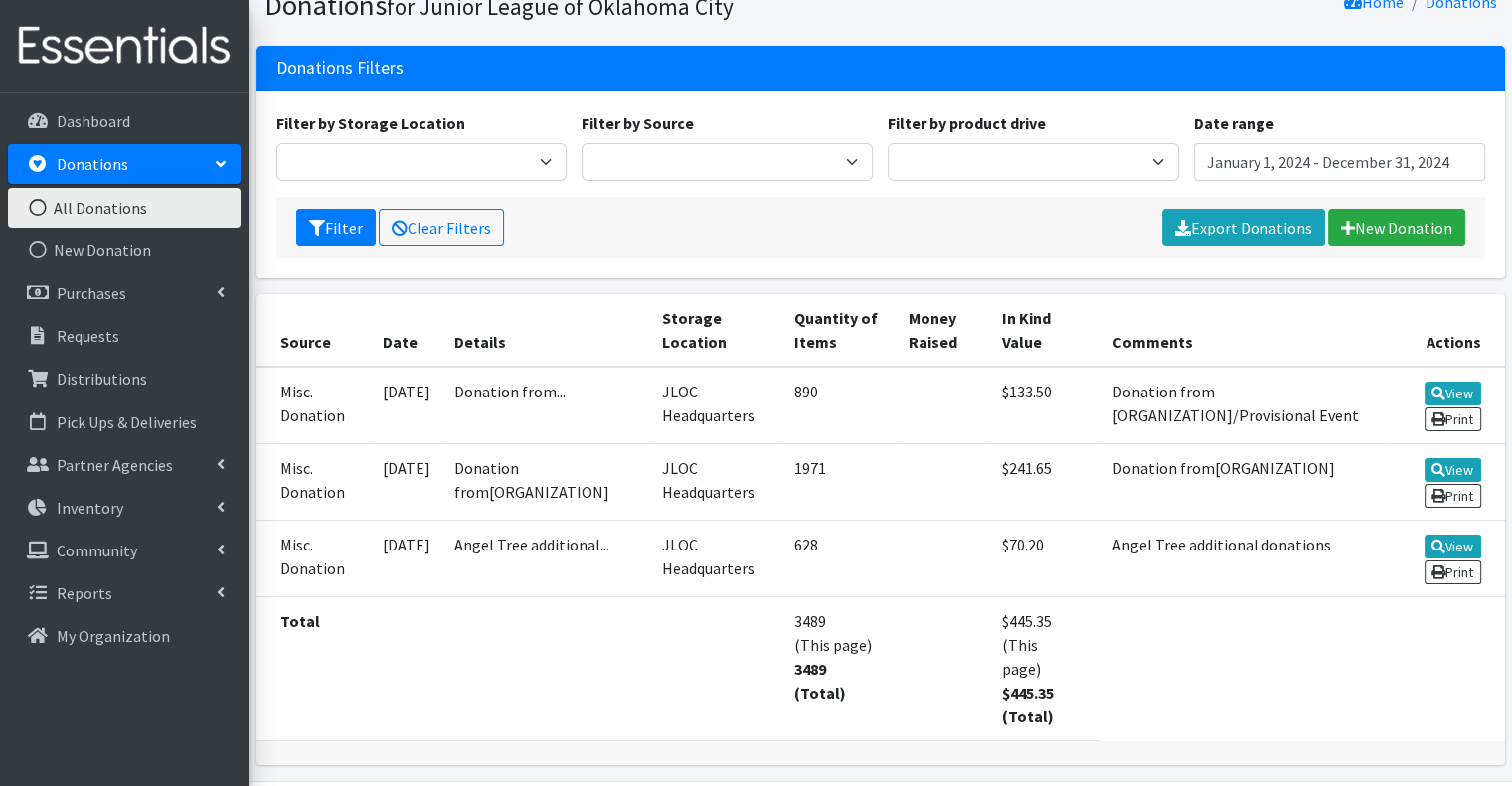 scroll, scrollTop: 0, scrollLeft: 0, axis: both 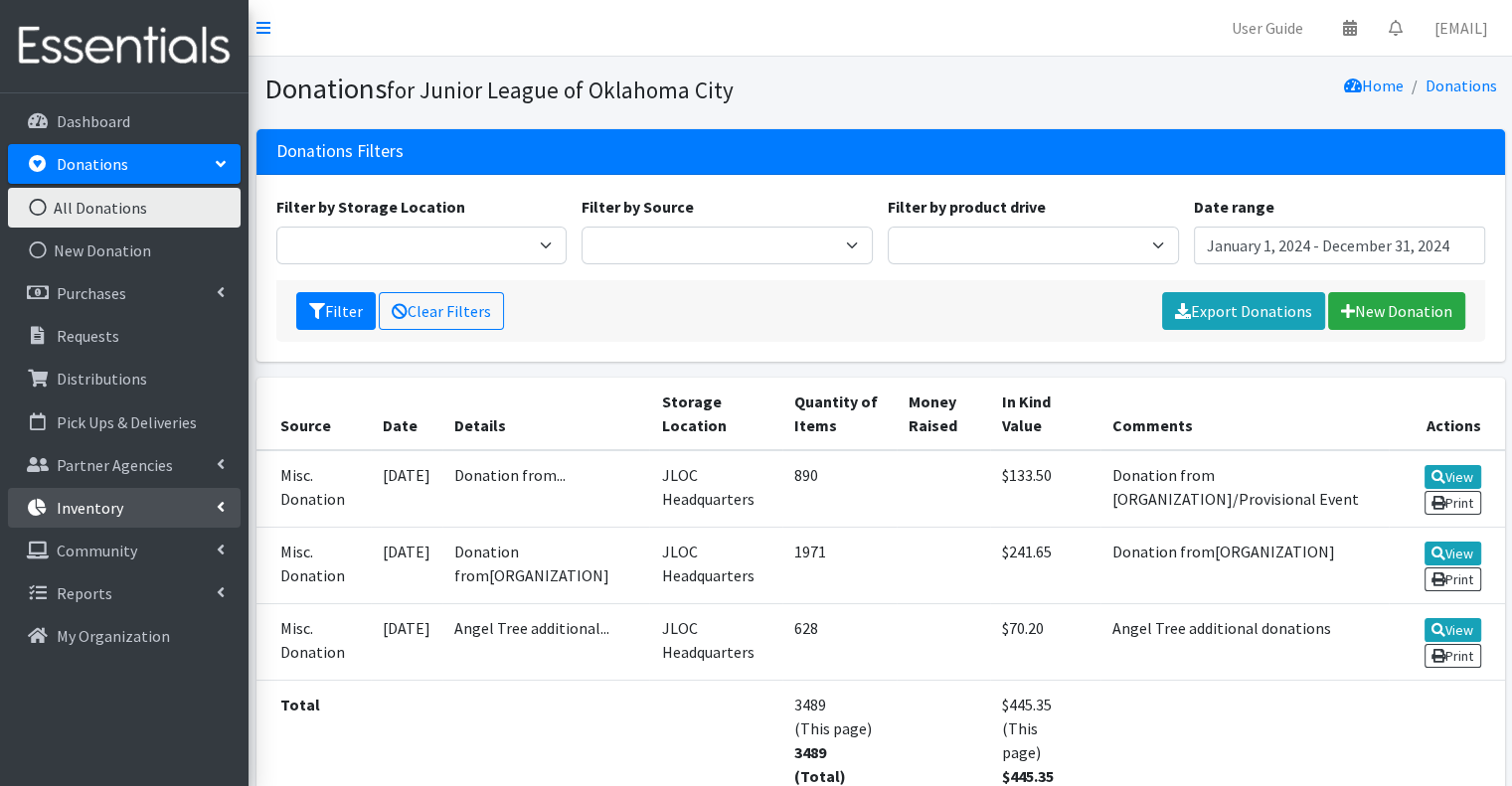 click on "Inventory" at bounding box center (89, 508) 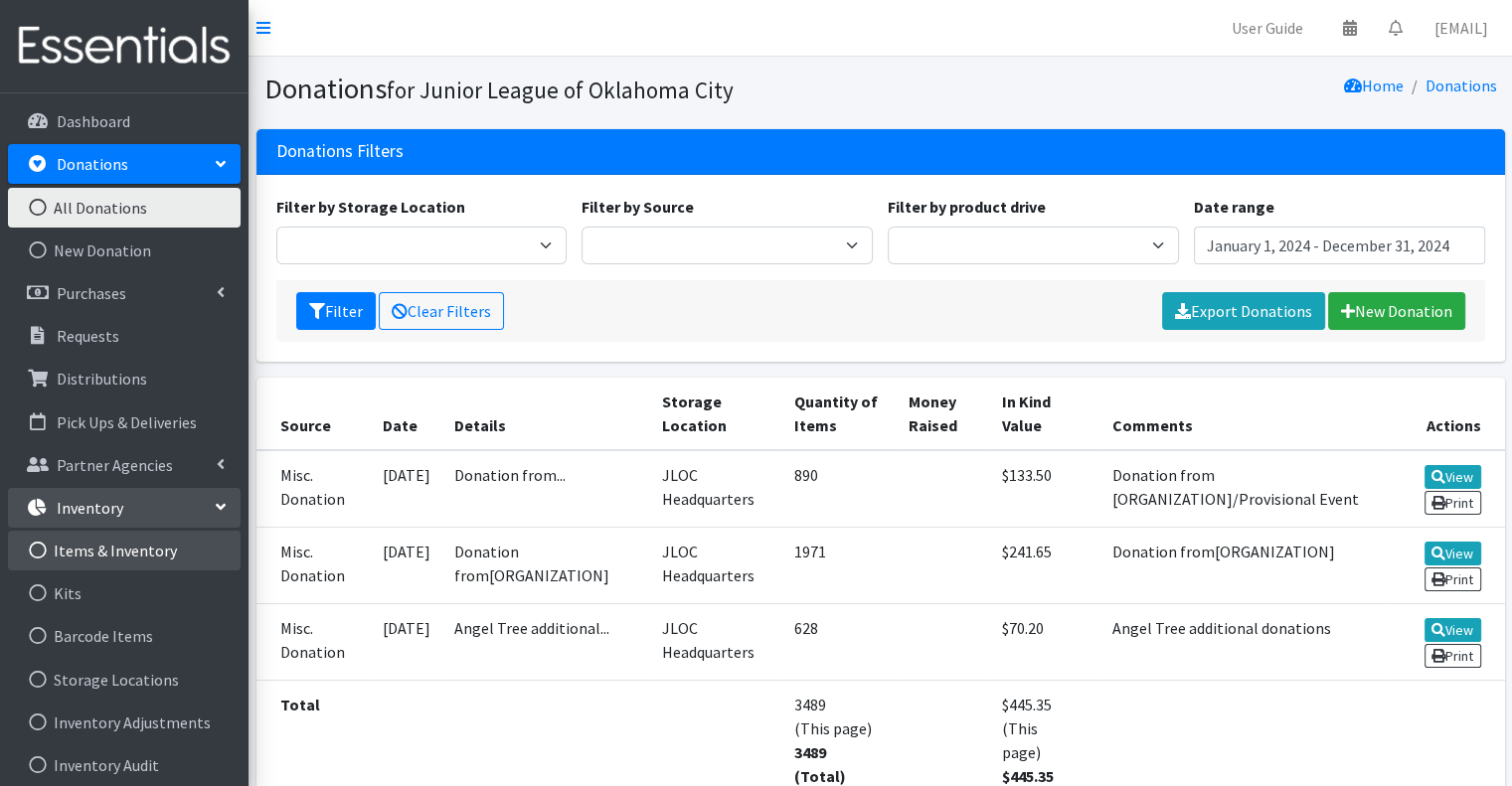 click on "Items & Inventory" at bounding box center (124, 550) 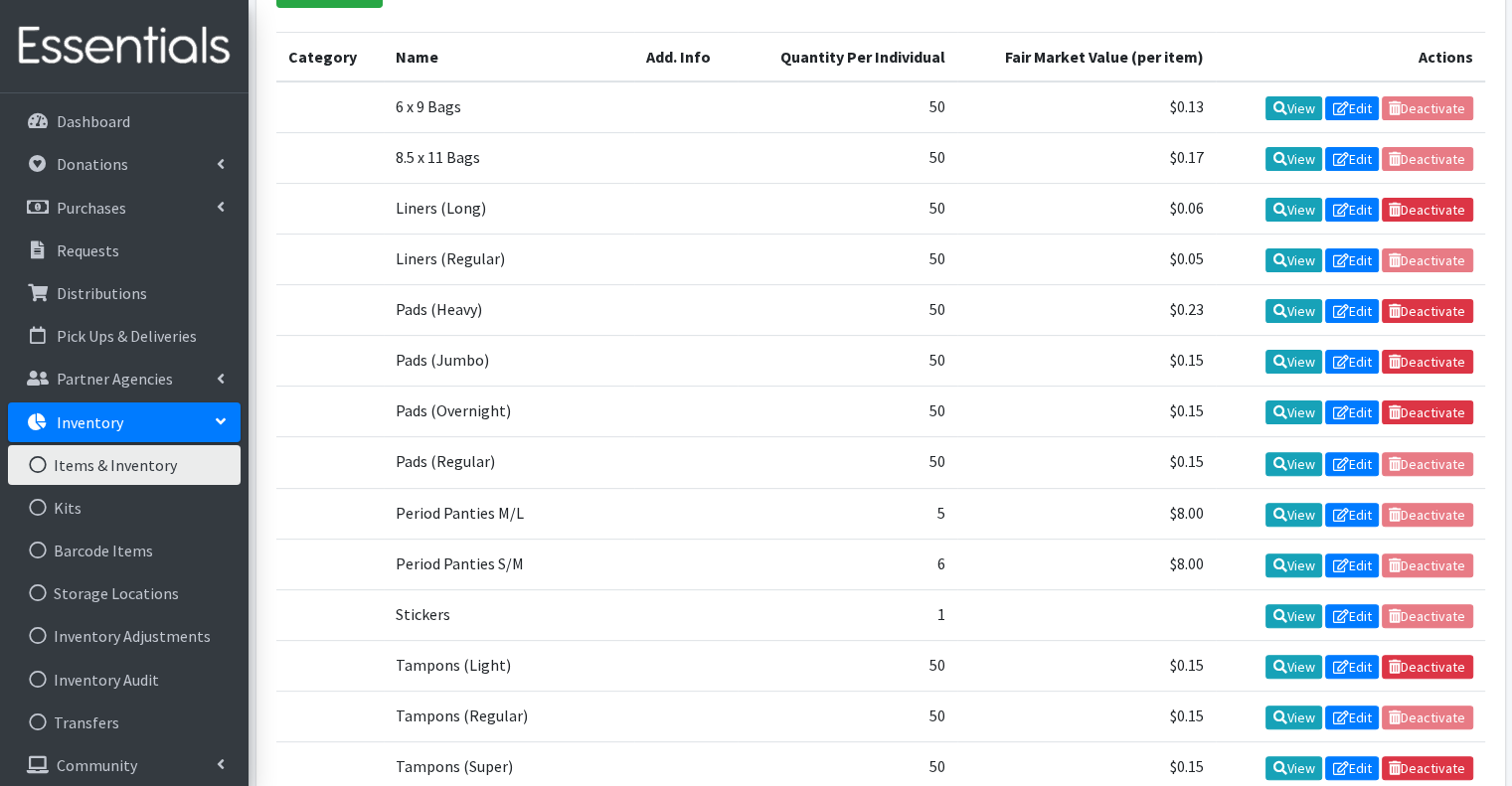 scroll, scrollTop: 521, scrollLeft: 0, axis: vertical 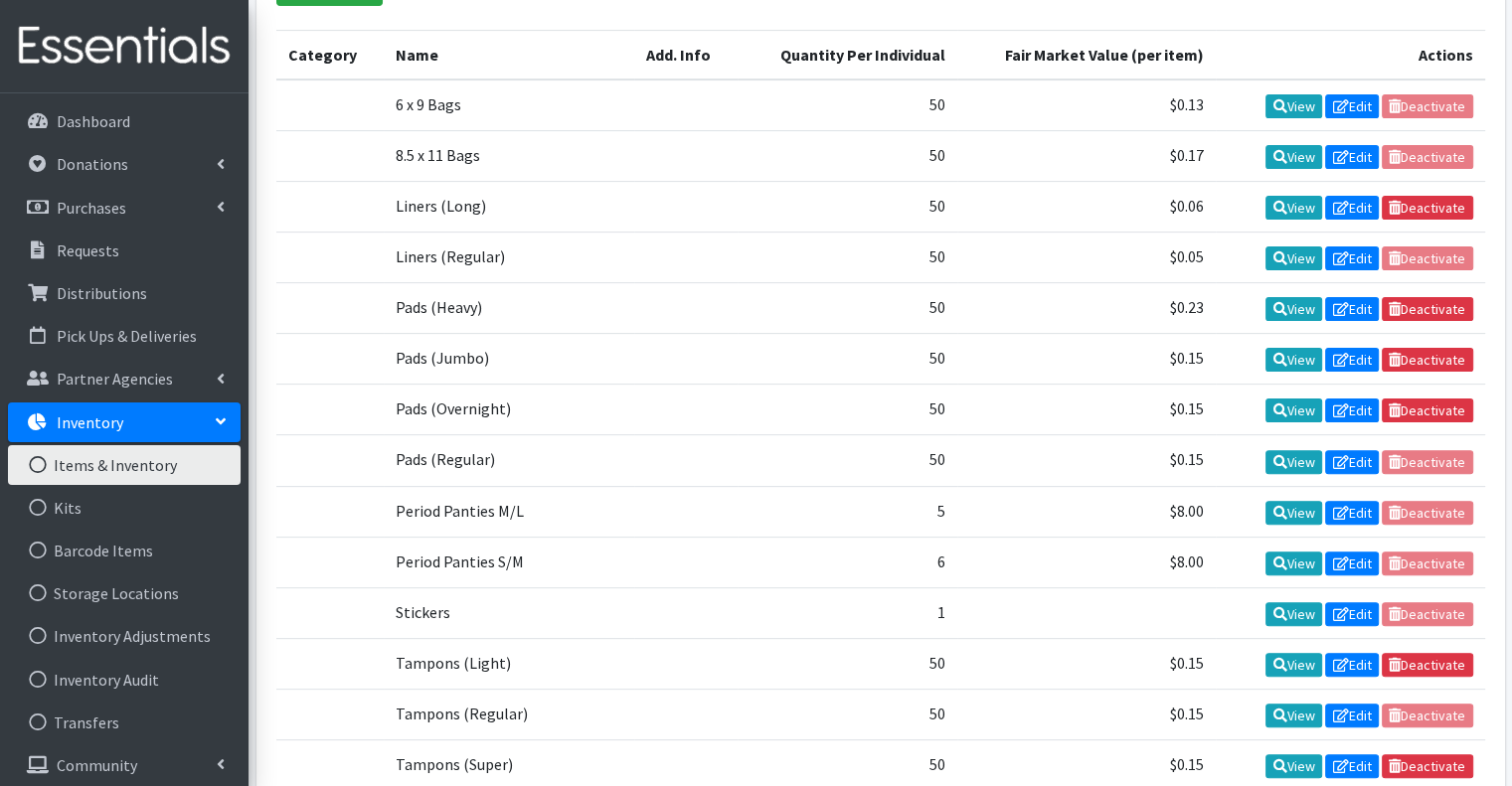 click at bounding box center [330, 663] 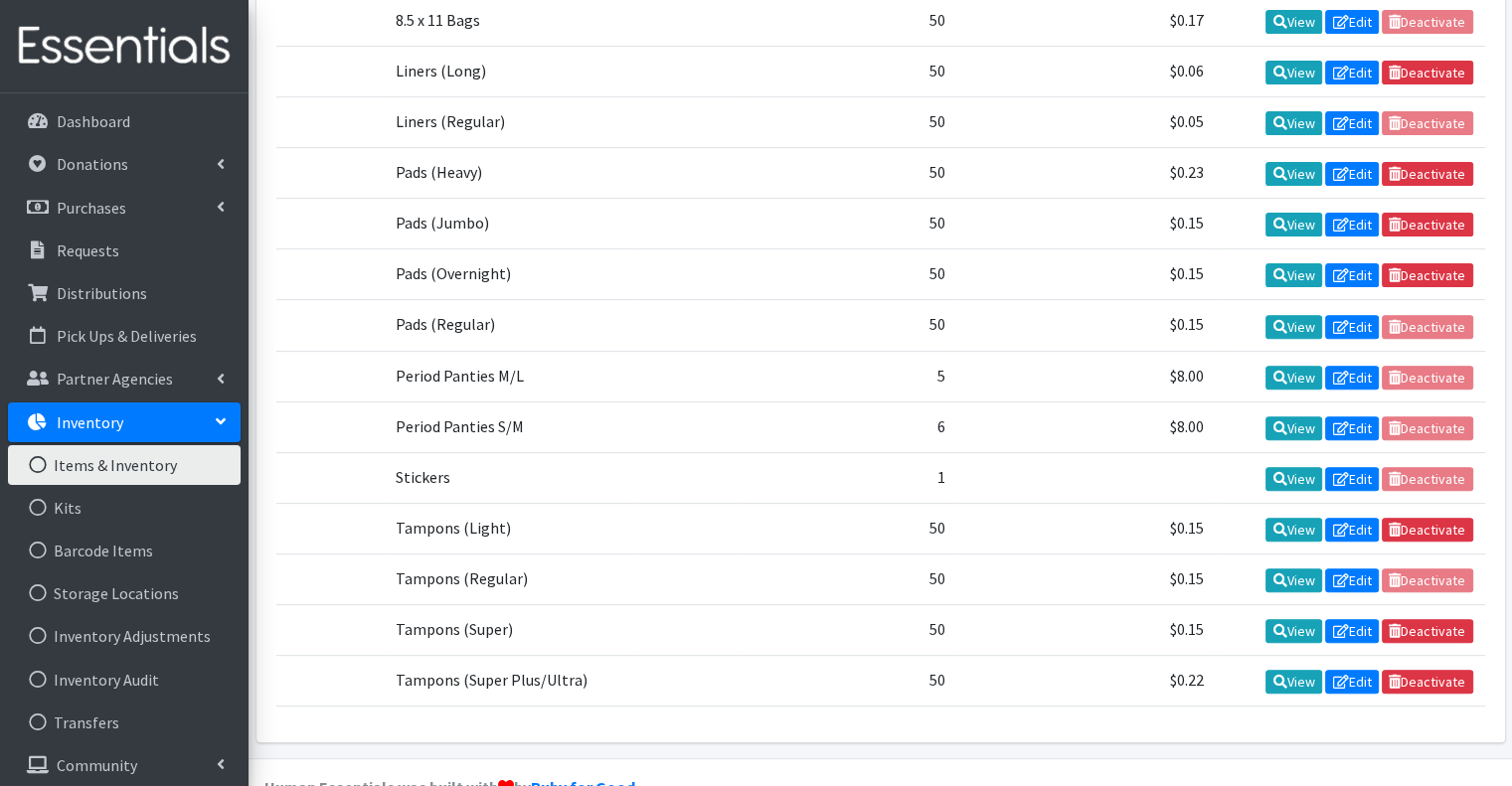 scroll, scrollTop: 662, scrollLeft: 0, axis: vertical 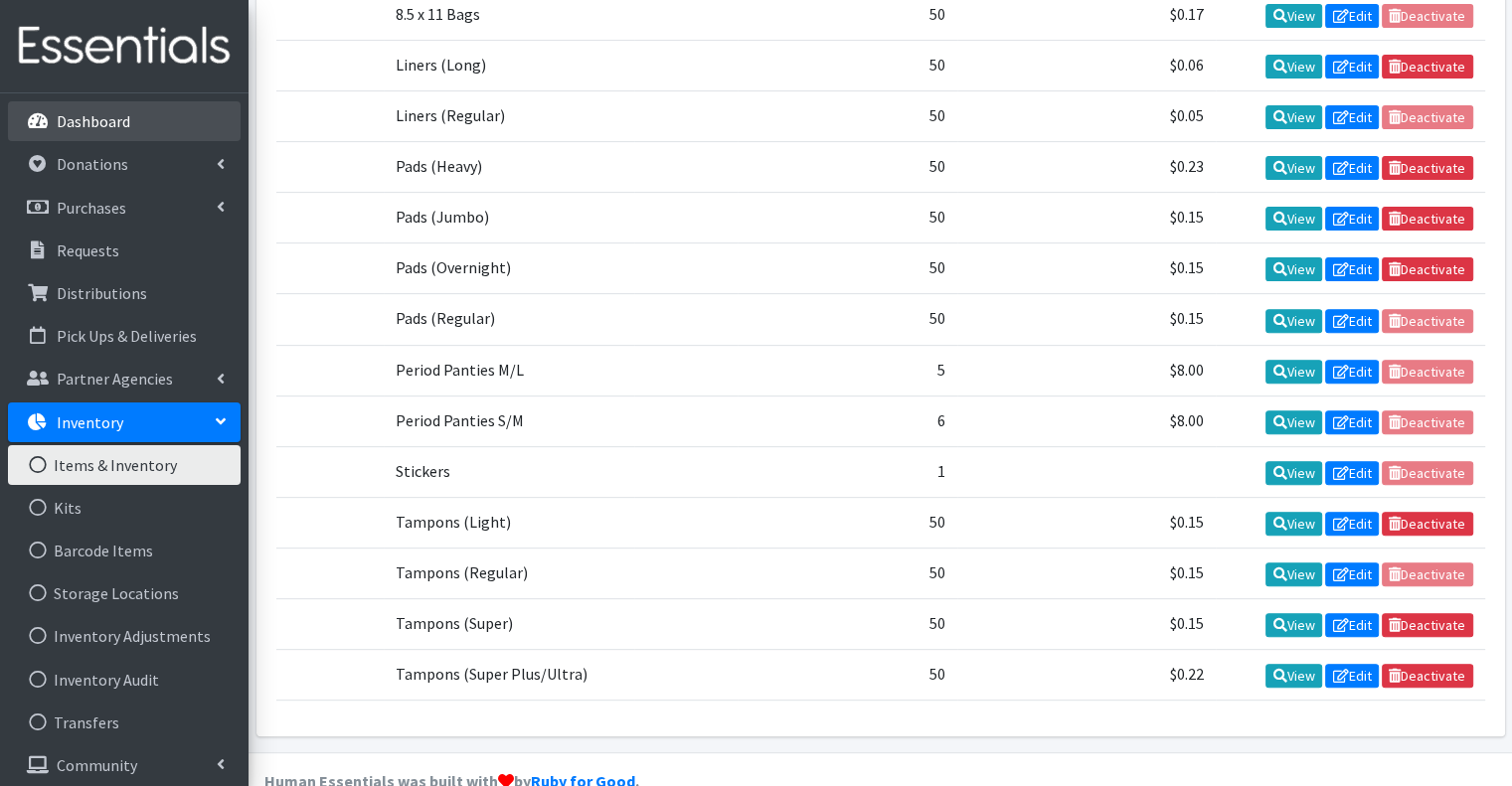 click on "Dashboard" at bounding box center [93, 121] 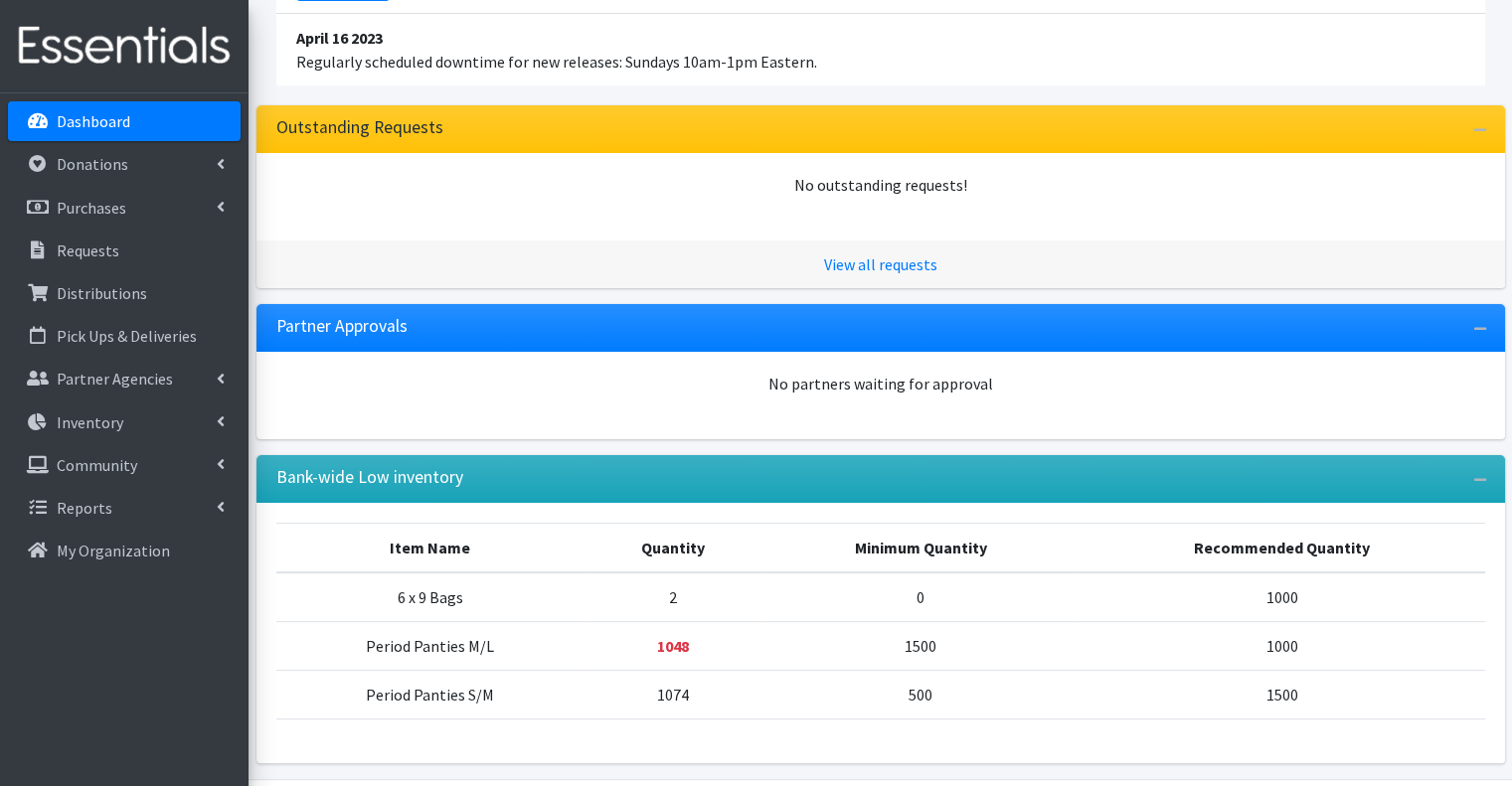 scroll, scrollTop: 382, scrollLeft: 0, axis: vertical 